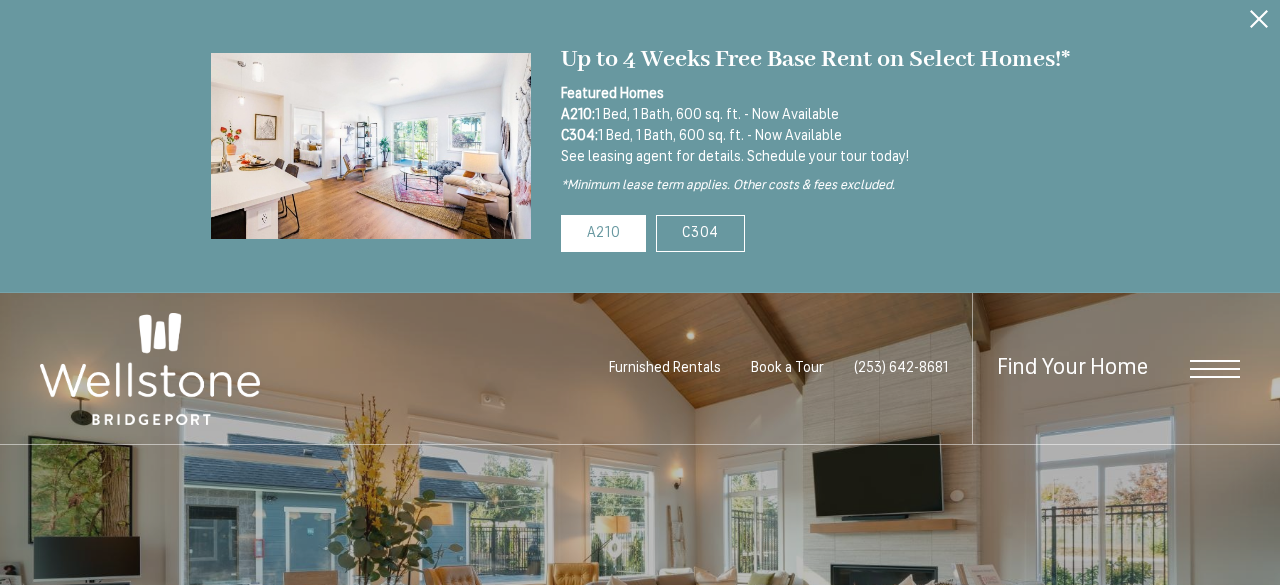 scroll, scrollTop: 0, scrollLeft: 0, axis: both 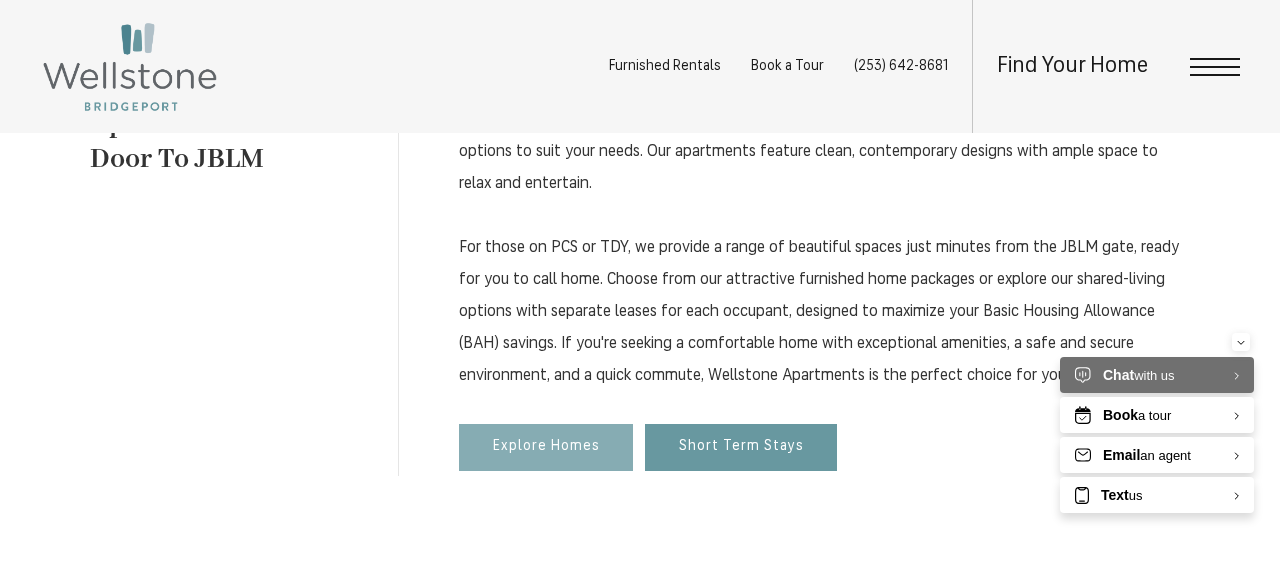 click on "Explore Homes" at bounding box center [546, 447] 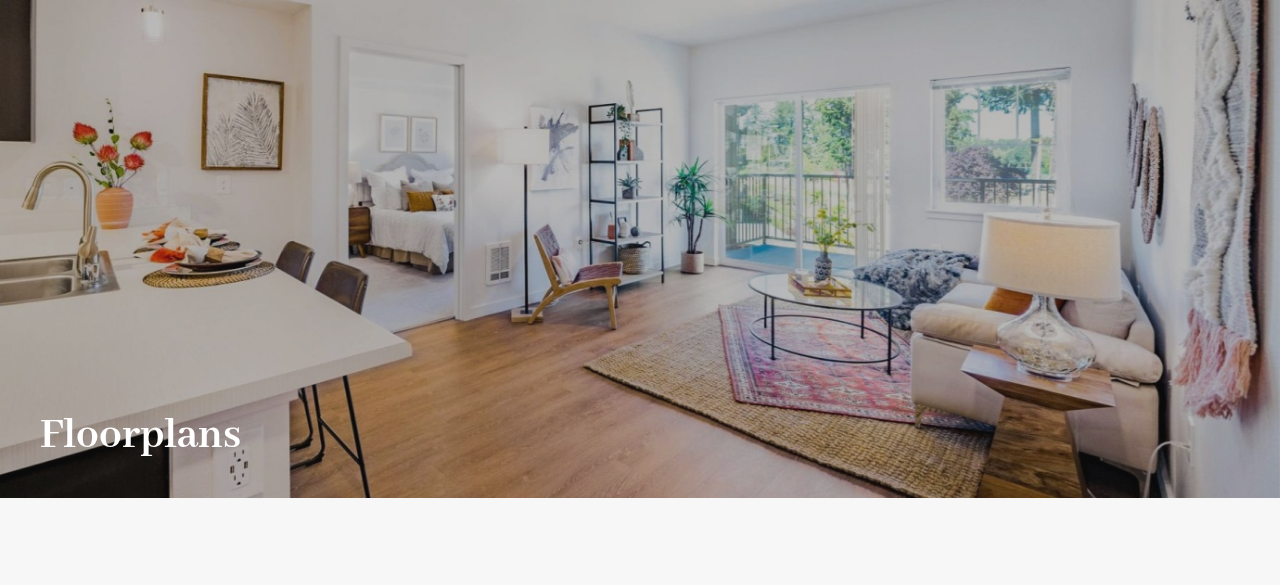 scroll, scrollTop: 0, scrollLeft: 0, axis: both 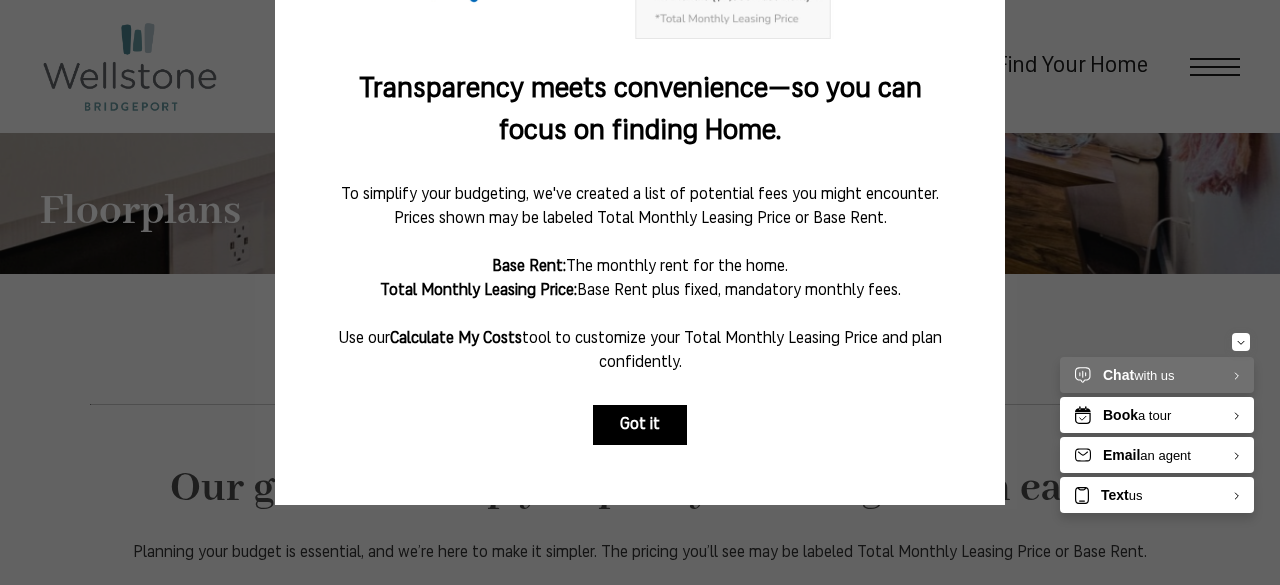 click on "Got it" at bounding box center [640, 425] 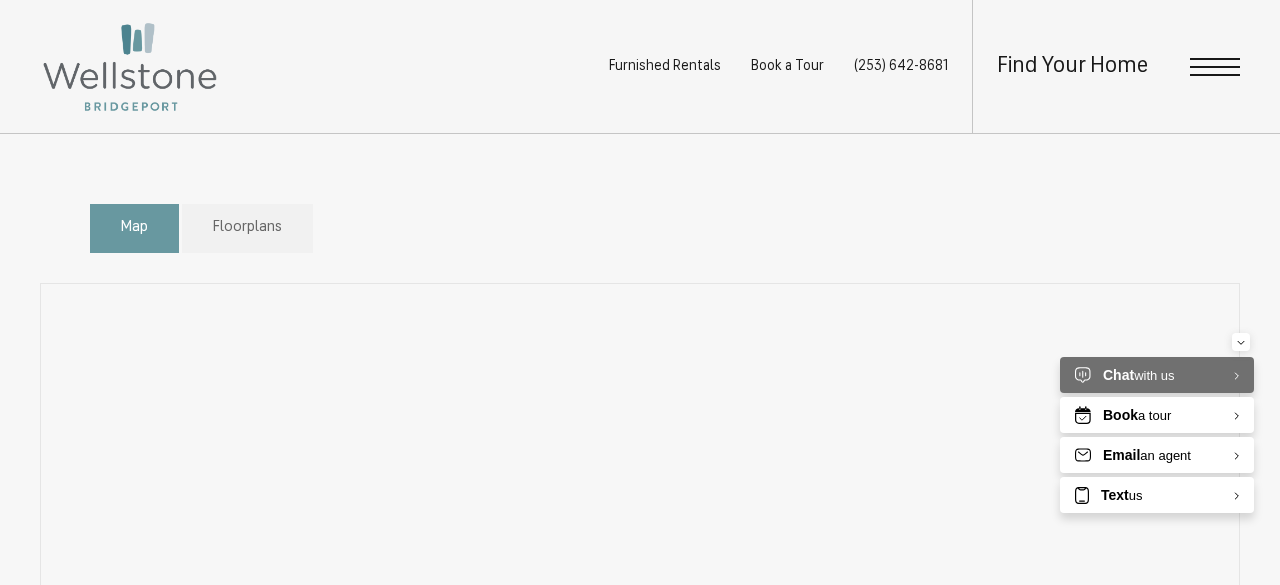 scroll, scrollTop: 987, scrollLeft: 0, axis: vertical 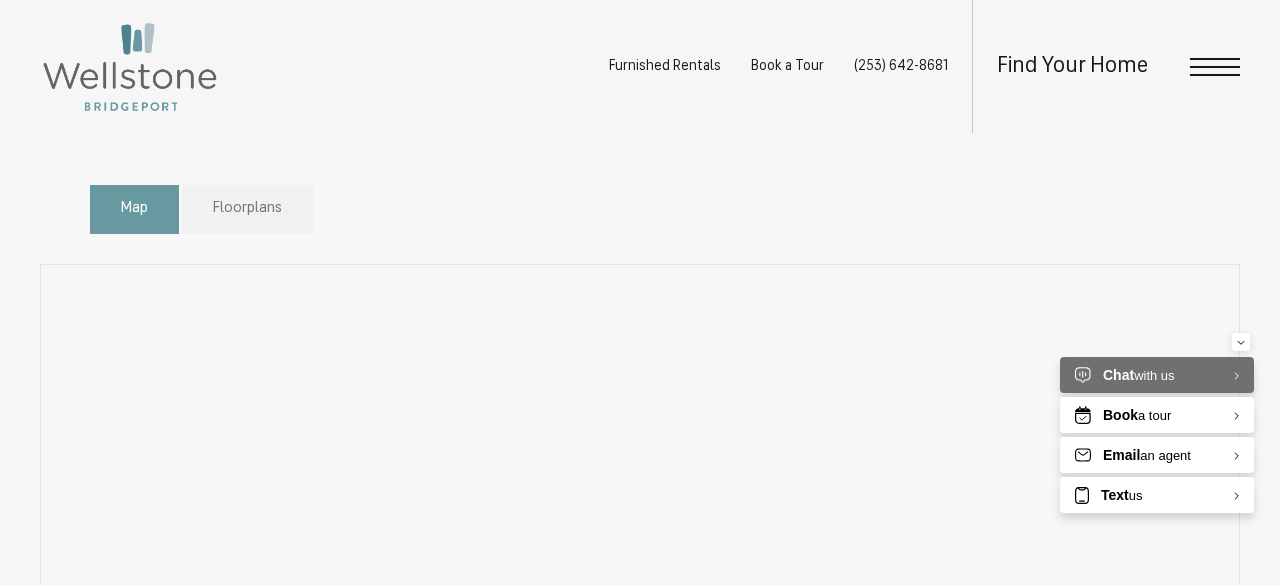 click on "Floorplans" at bounding box center [247, 209] 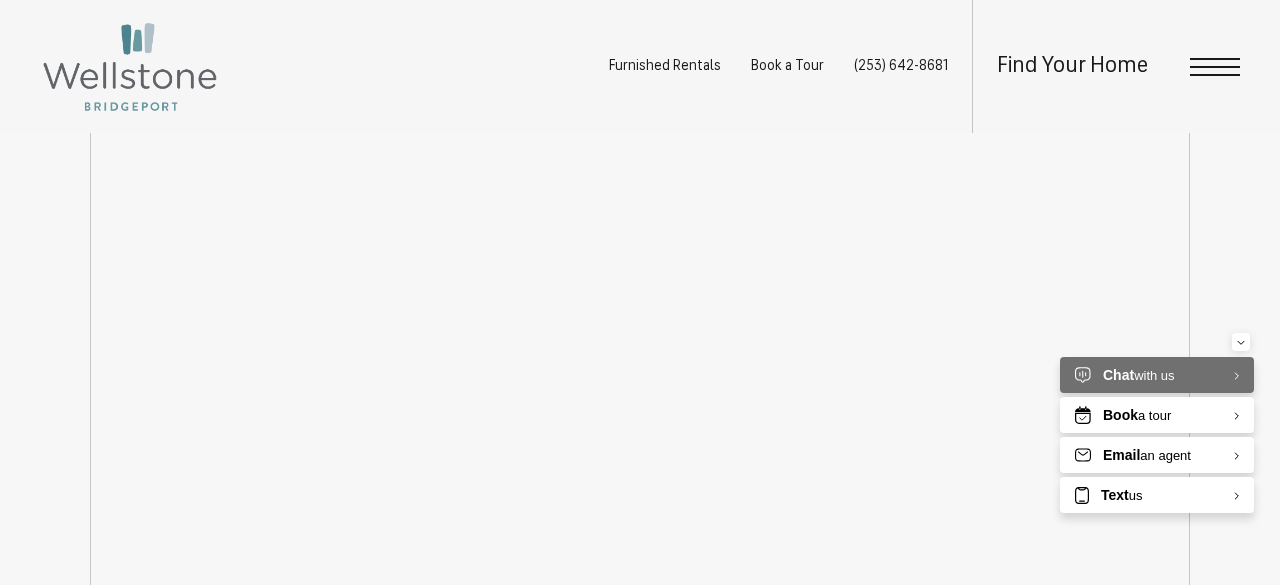 scroll, scrollTop: 3131, scrollLeft: 0, axis: vertical 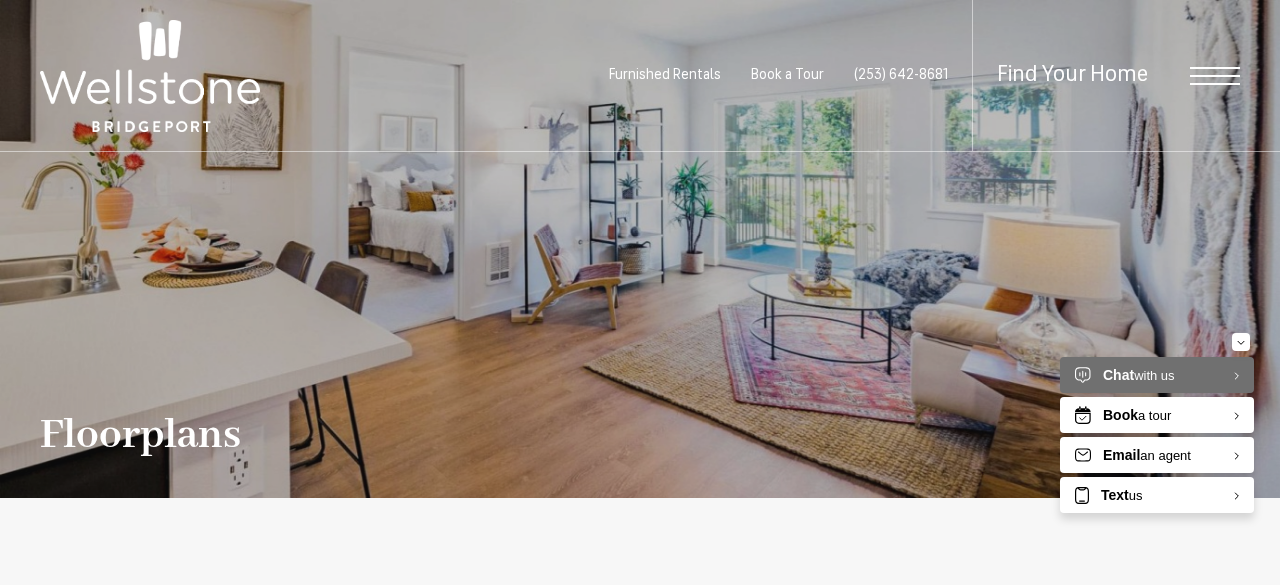 click on "Find Your Home" at bounding box center (1072, 75) 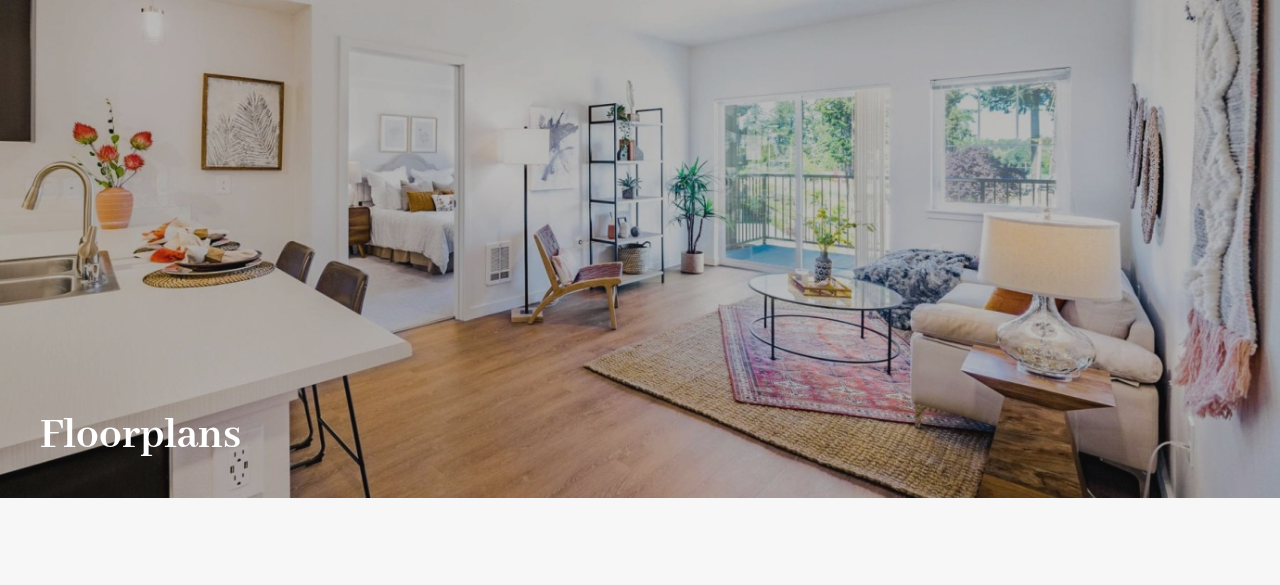 scroll, scrollTop: 0, scrollLeft: 0, axis: both 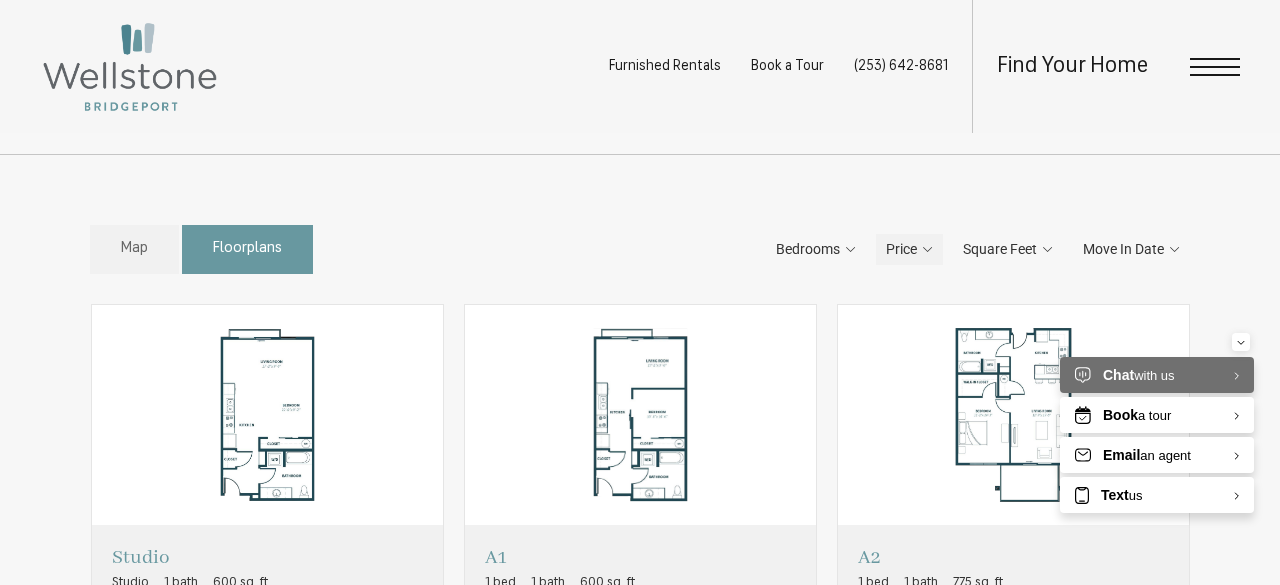 click on "Price" at bounding box center (901, 249) 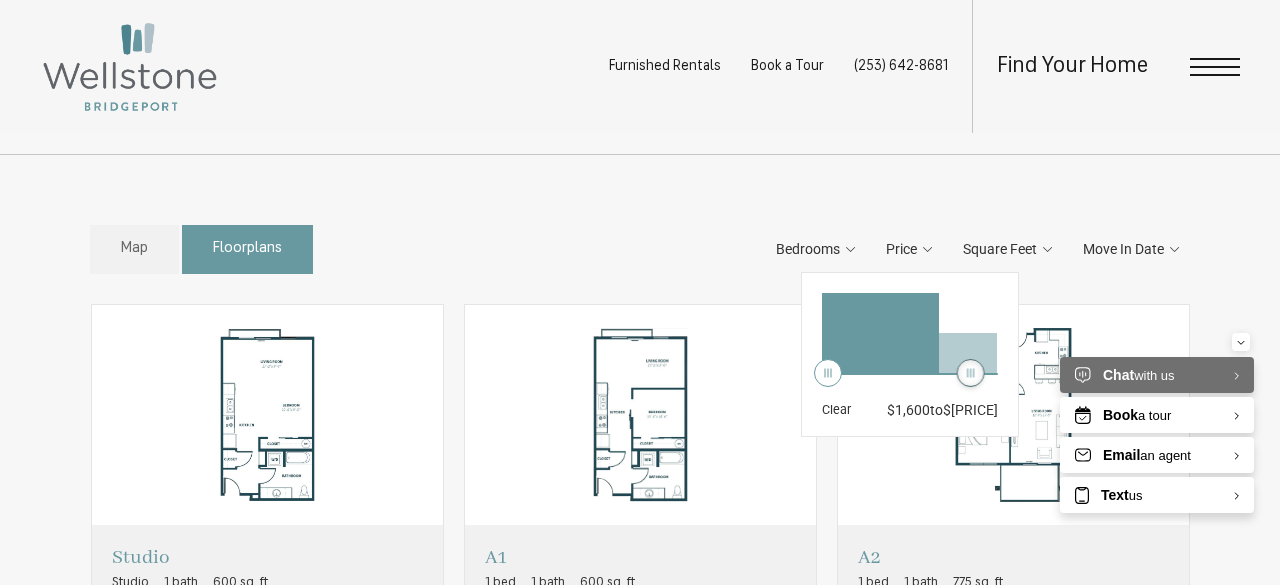drag, startPoint x: 988, startPoint y: 375, endPoint x: 961, endPoint y: 381, distance: 27.658634 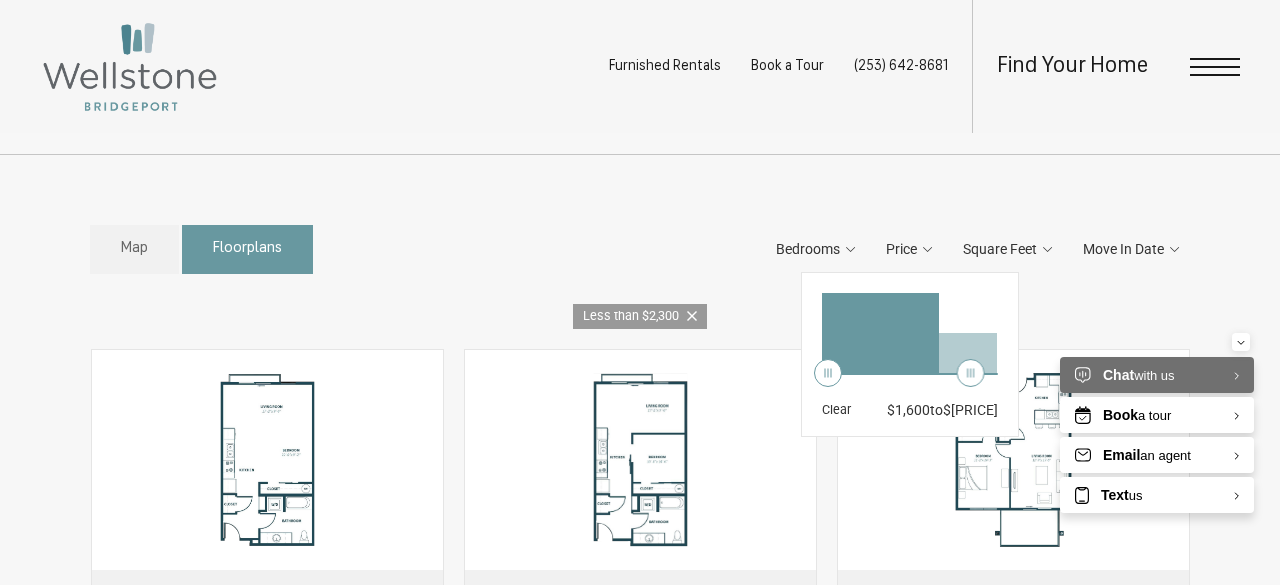 click on "Map
Floorplans
1
Bedrooms
Studio
1 Bedroom
Clear" at bounding box center (640, 689) 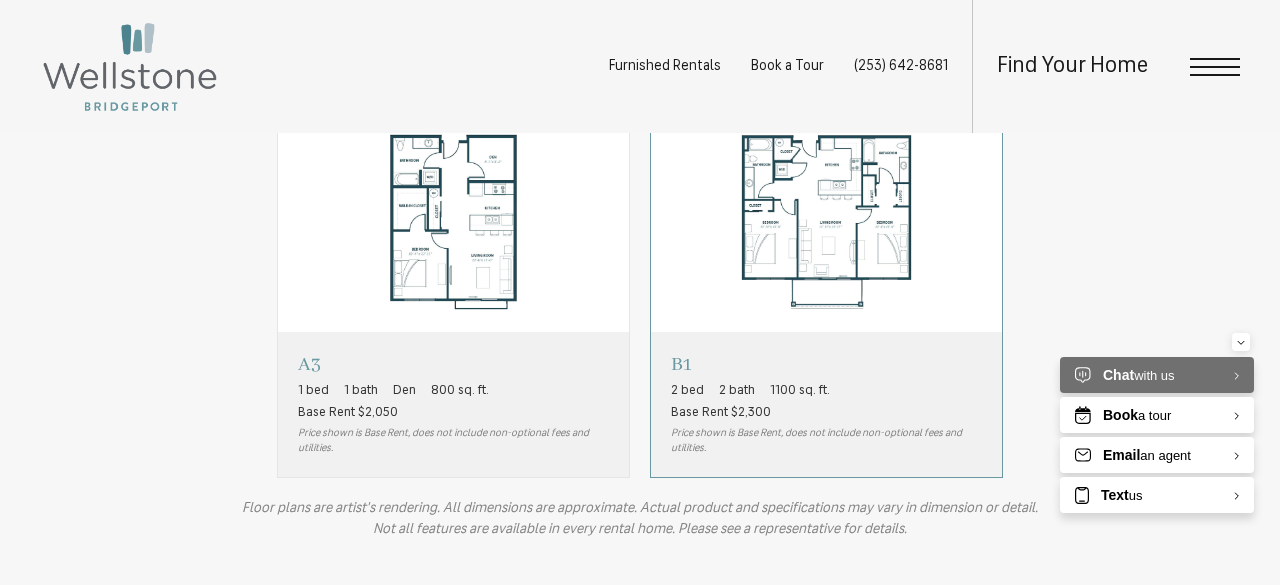 scroll, scrollTop: 1573, scrollLeft: 0, axis: vertical 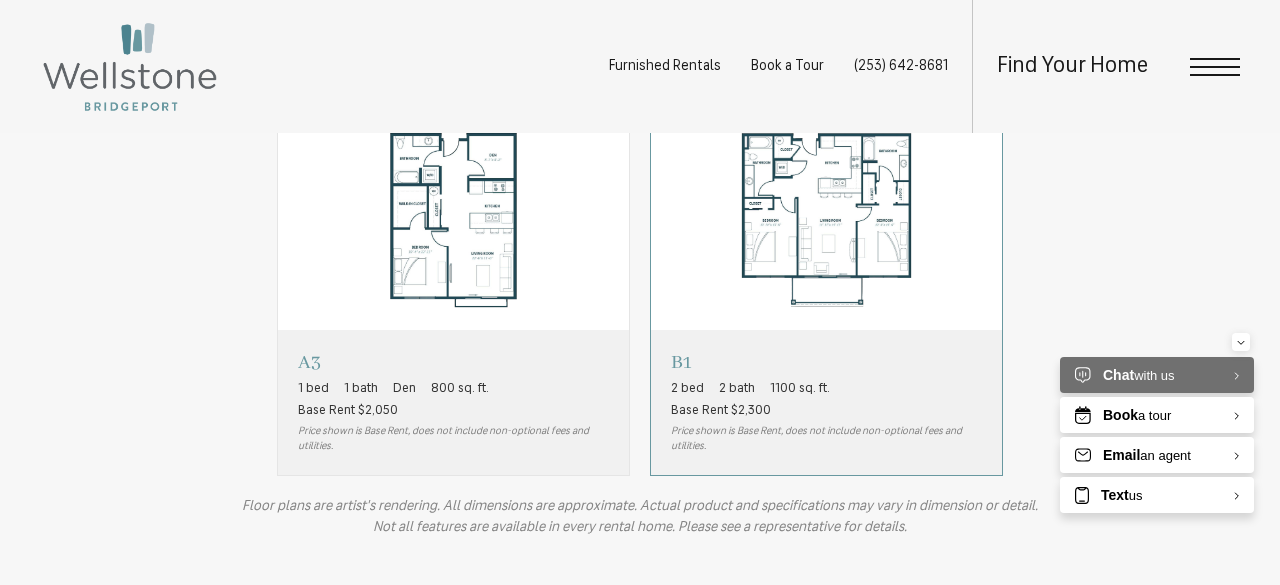 click on "Base Rent $2,300" at bounding box center (721, 411) 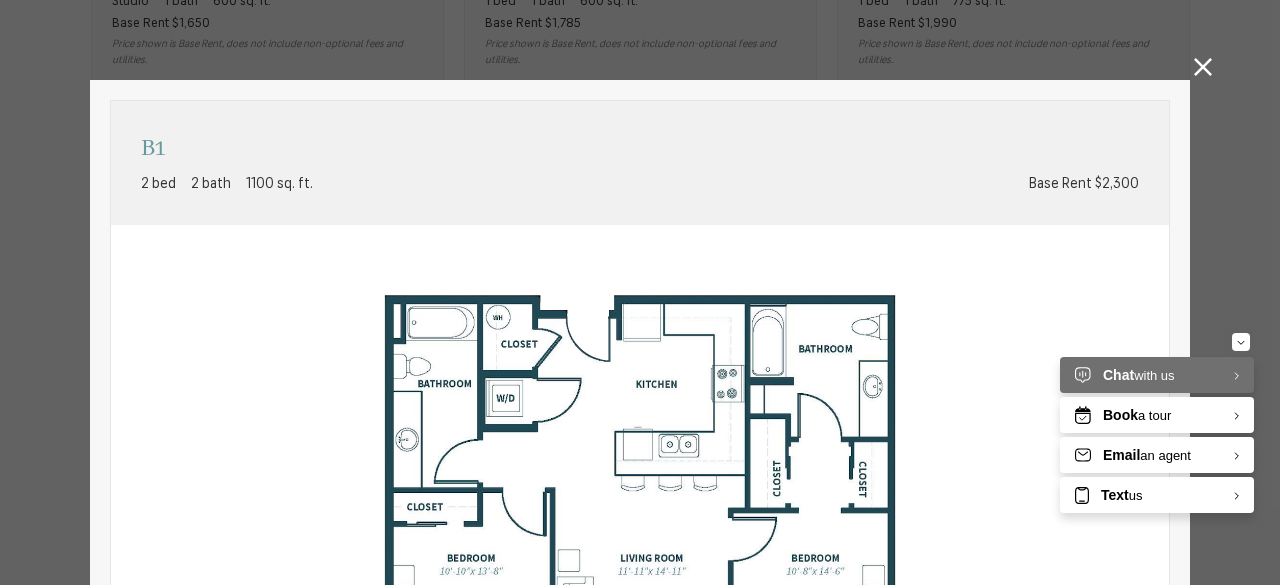 scroll, scrollTop: 0, scrollLeft: 0, axis: both 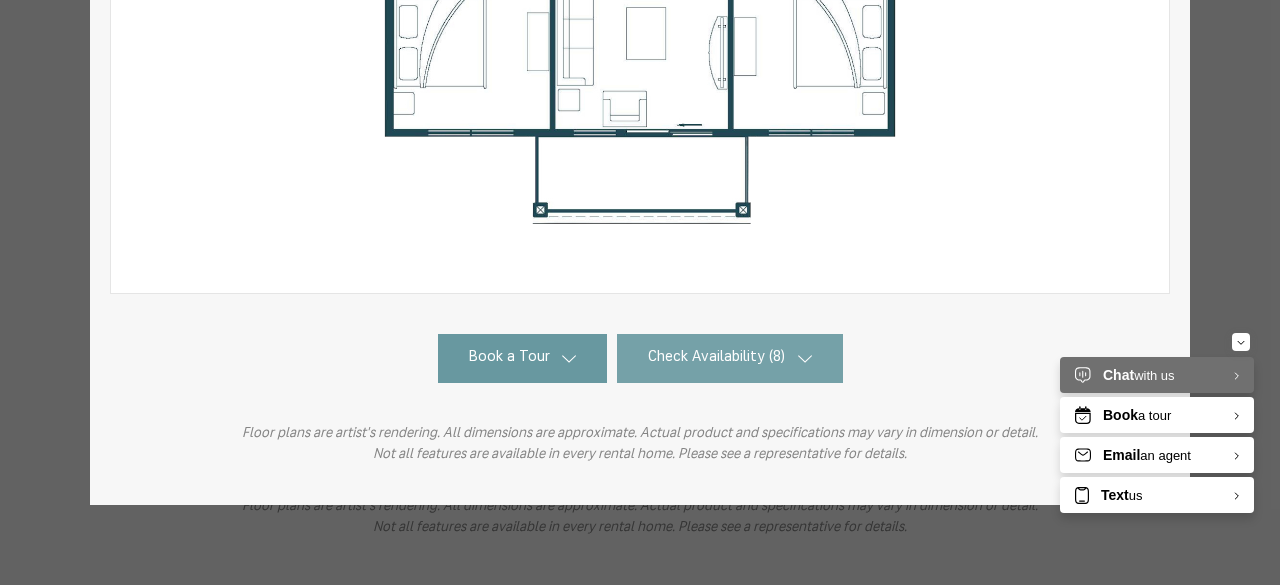 click on "Check Availability (8)" at bounding box center [716, 358] 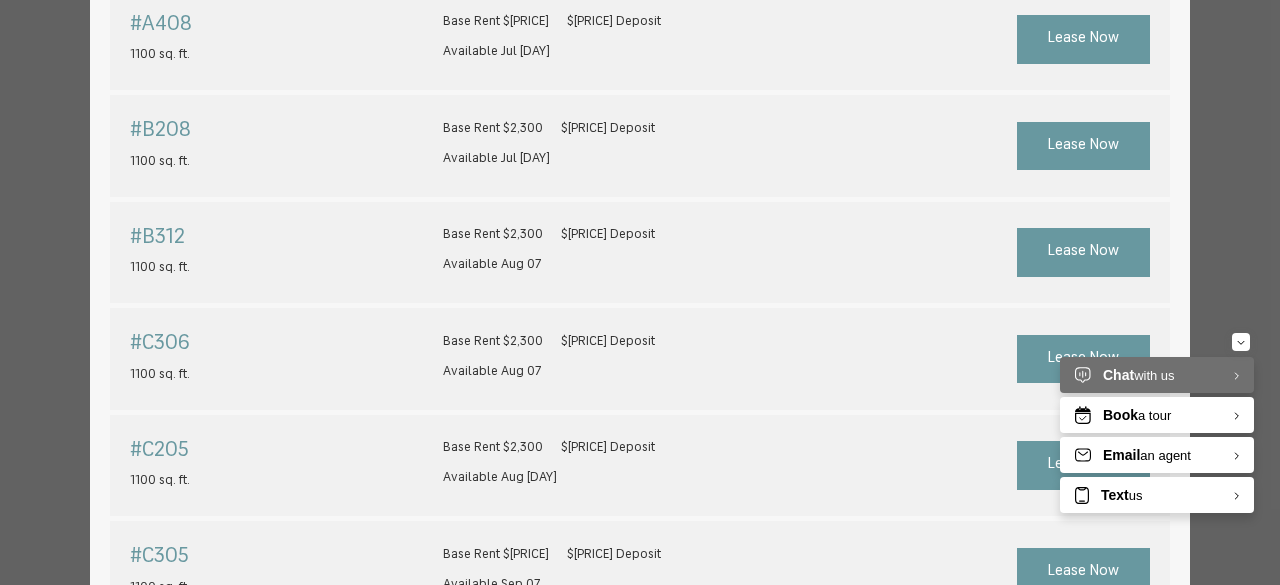 scroll, scrollTop: 1216, scrollLeft: 0, axis: vertical 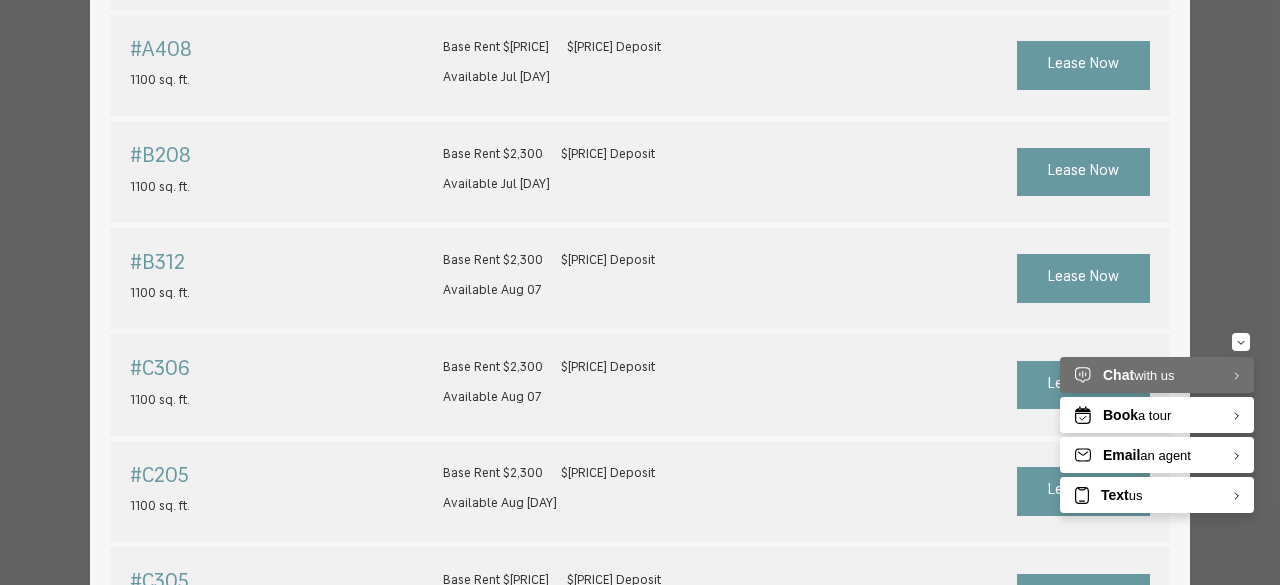 click on "Base Rent $2,300
$300 Deposit
Available Aug 07" at bounding box center [549, 276] 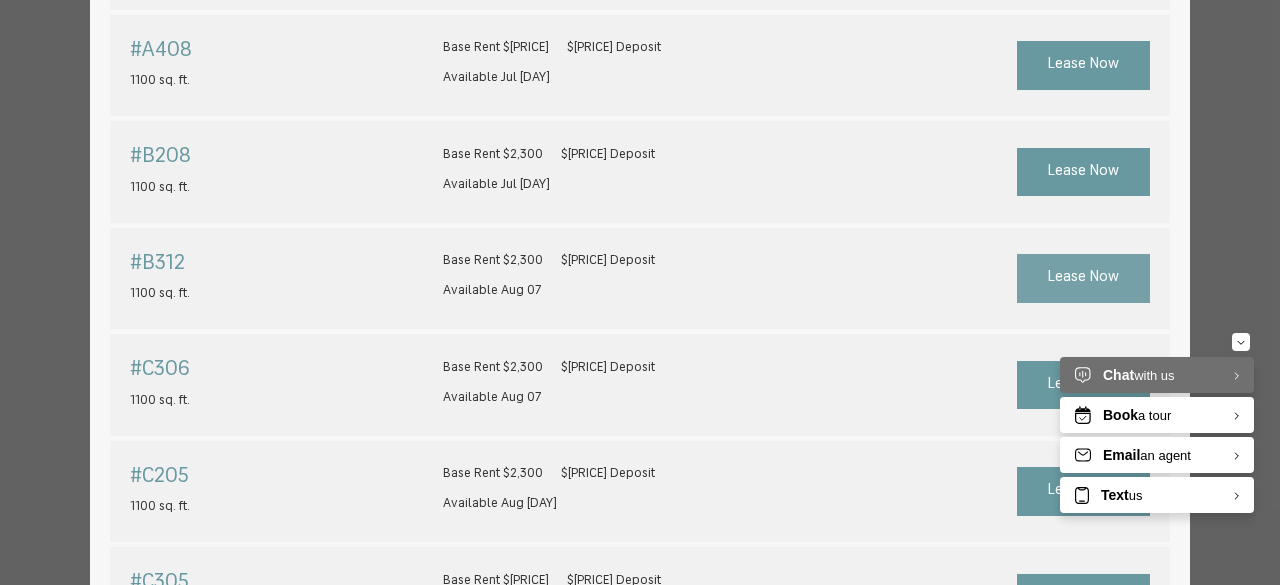 click on "Lease Now" at bounding box center (1083, 278) 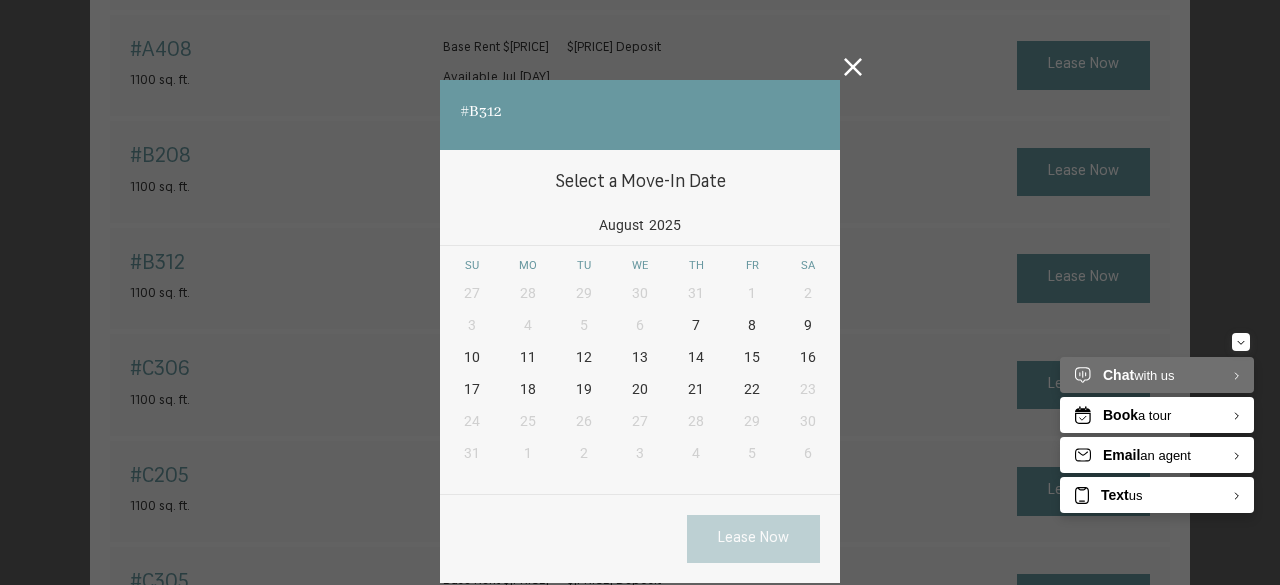 click on "27 28 29 30 31 1 2 3 4 5 6 7 8 9 10 11 12 13 14 15 16 17 18 19 20 21 22 23 24 25 26 27 28 29 30 31 1 2 3 4 5 6" at bounding box center (640, 374) 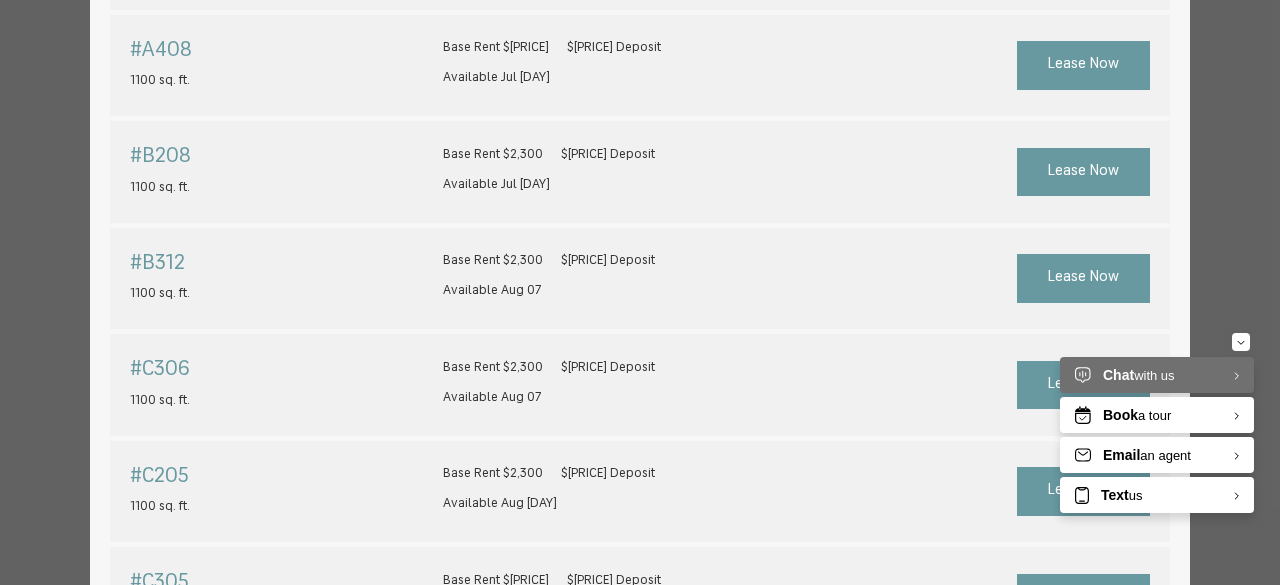 click on "Base Rent $2,300
$300 Deposit
Available Jul 31" at bounding box center (640, 172) 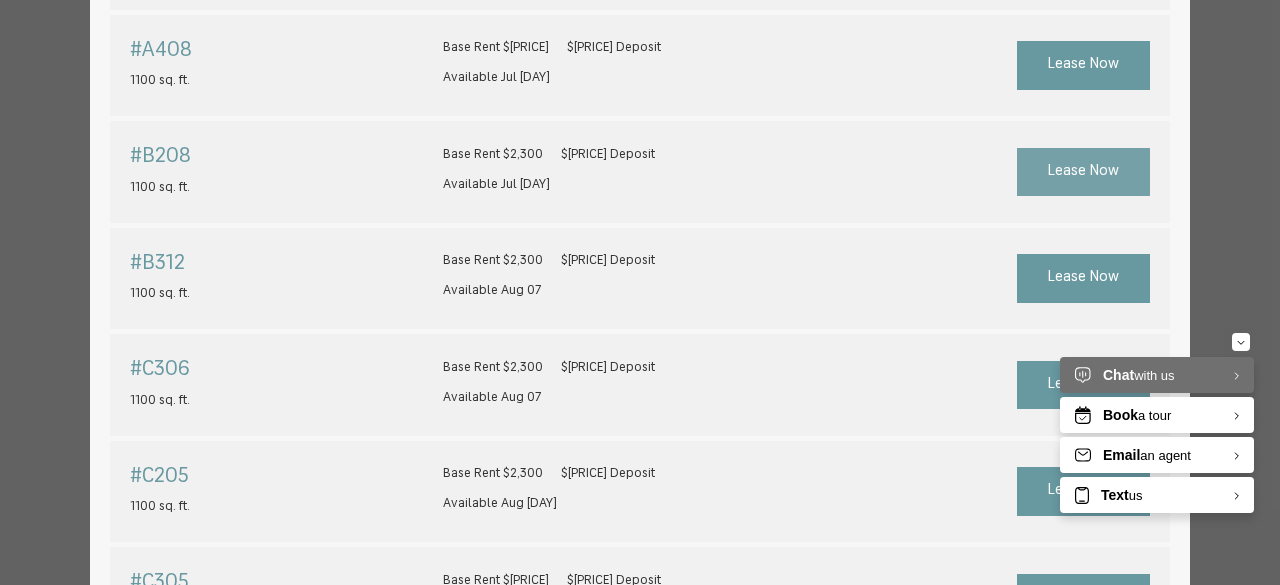 click on "Lease Now" at bounding box center (1083, 172) 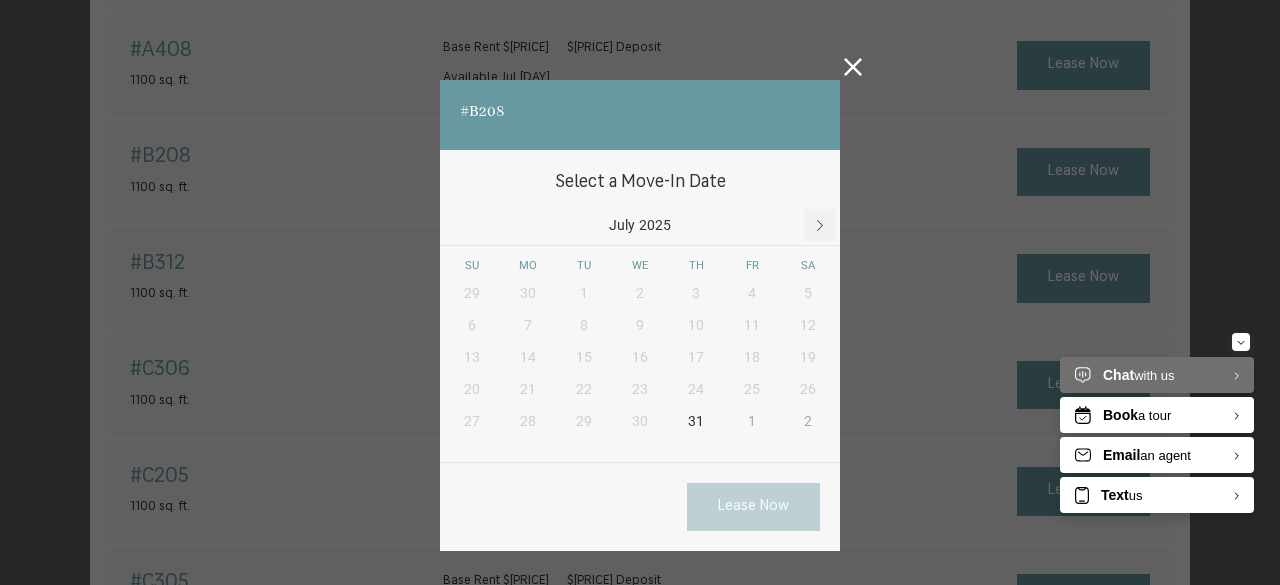 click at bounding box center (820, 225) 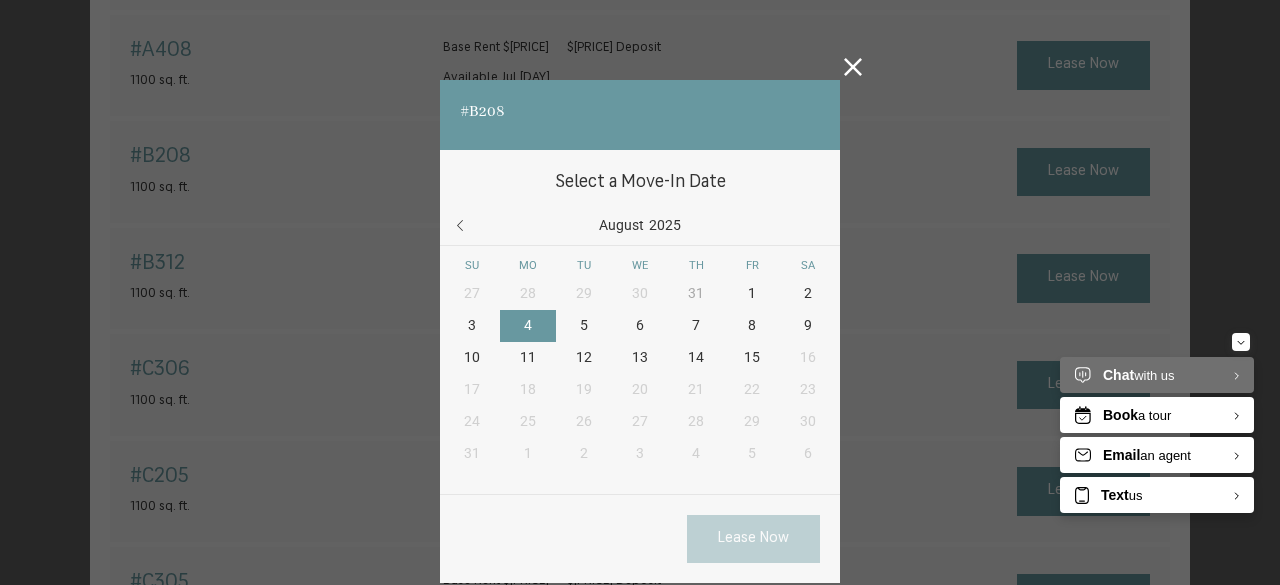 click on "4" at bounding box center [528, 326] 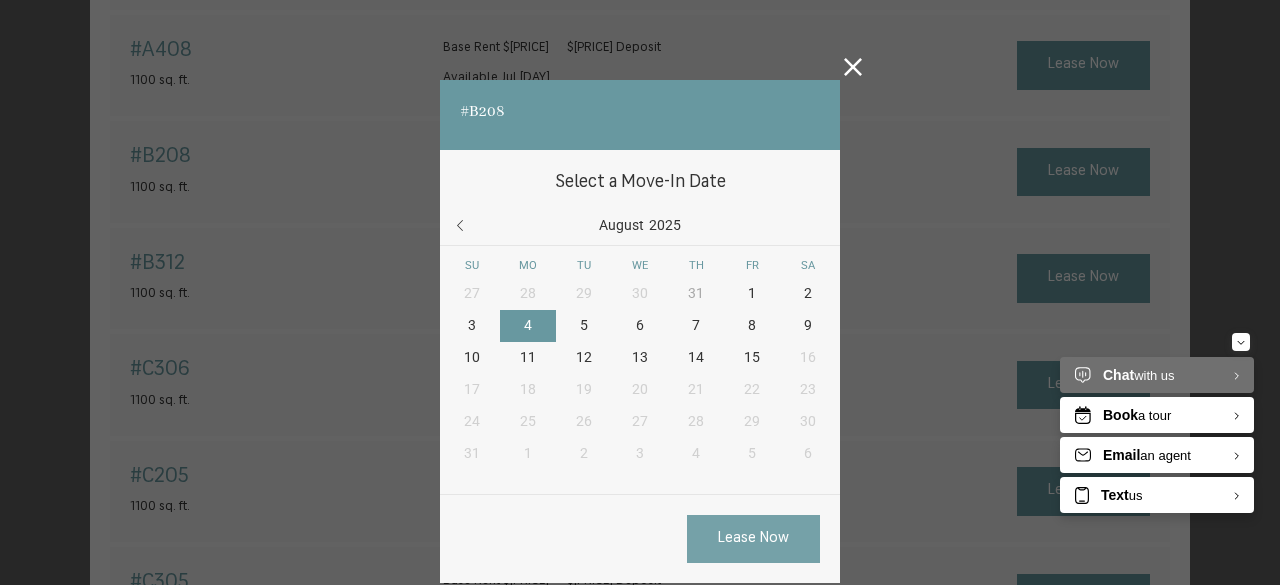 click on "Lease Now" at bounding box center (753, 539) 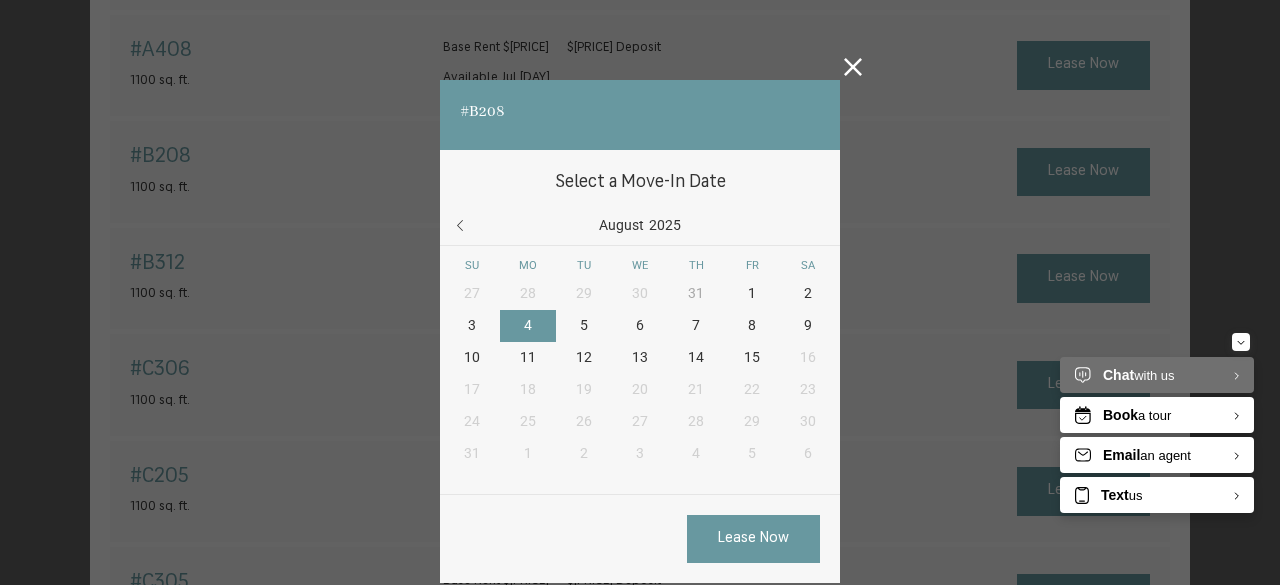click 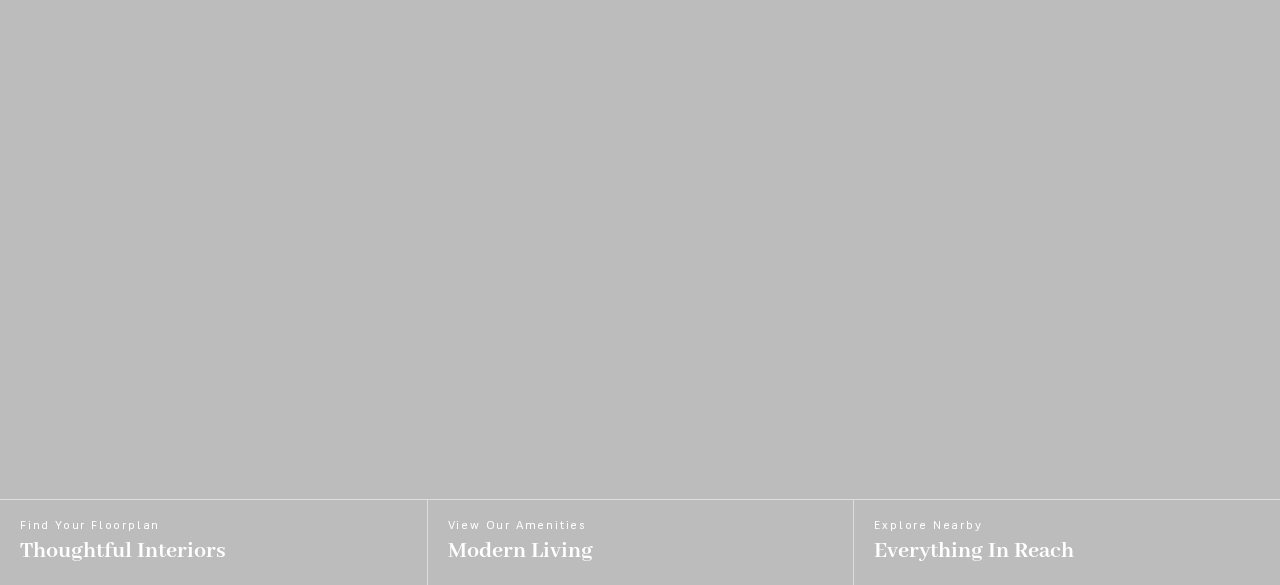 scroll, scrollTop: 0, scrollLeft: 0, axis: both 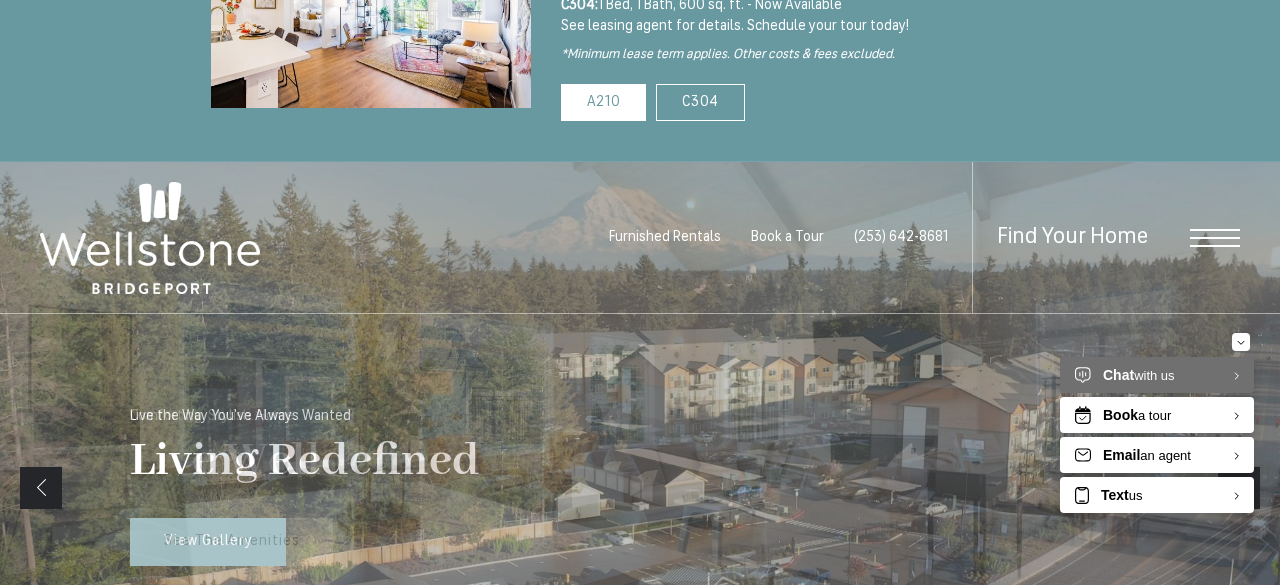 click on "See The Amenities" at bounding box center (232, 541) 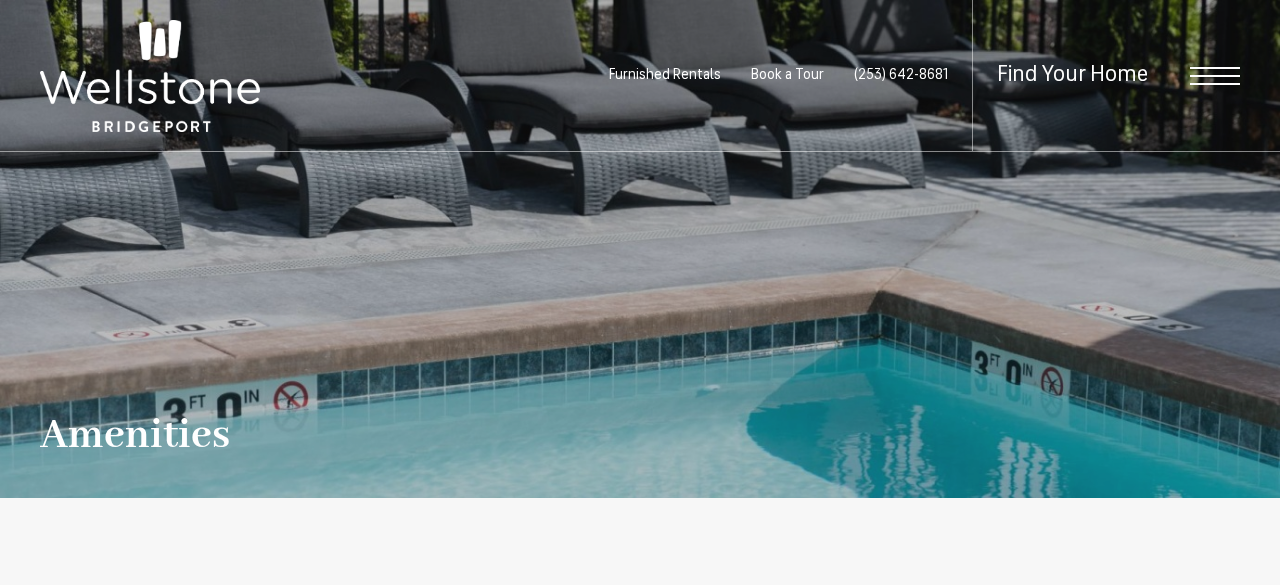 scroll, scrollTop: 0, scrollLeft: 0, axis: both 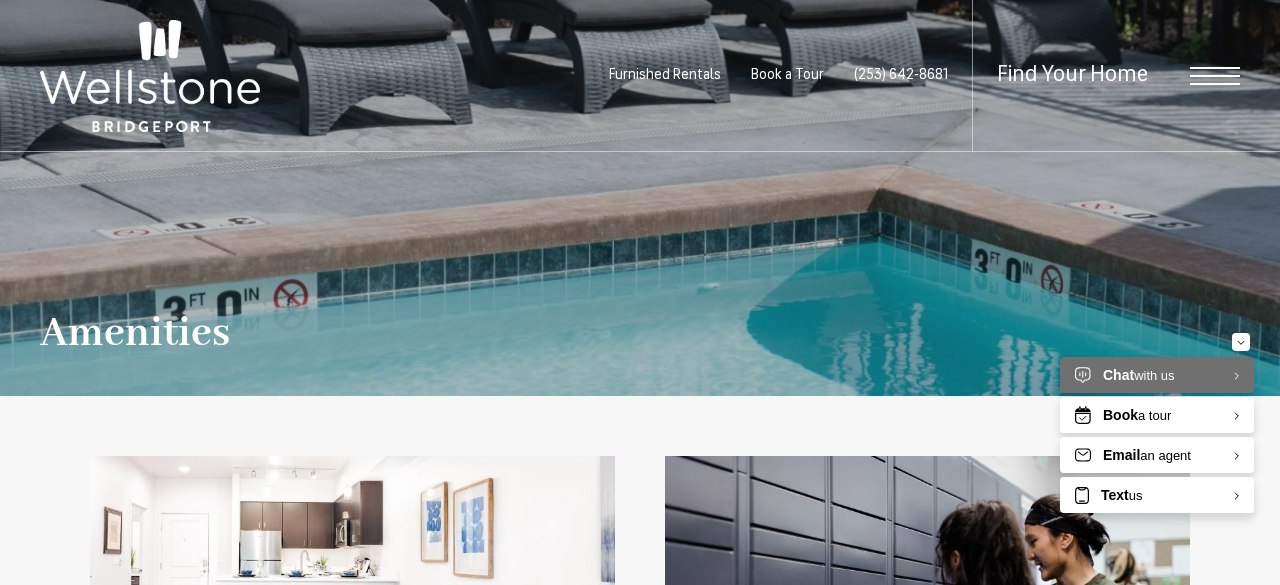 click on "Find Your Home" at bounding box center (1072, 75) 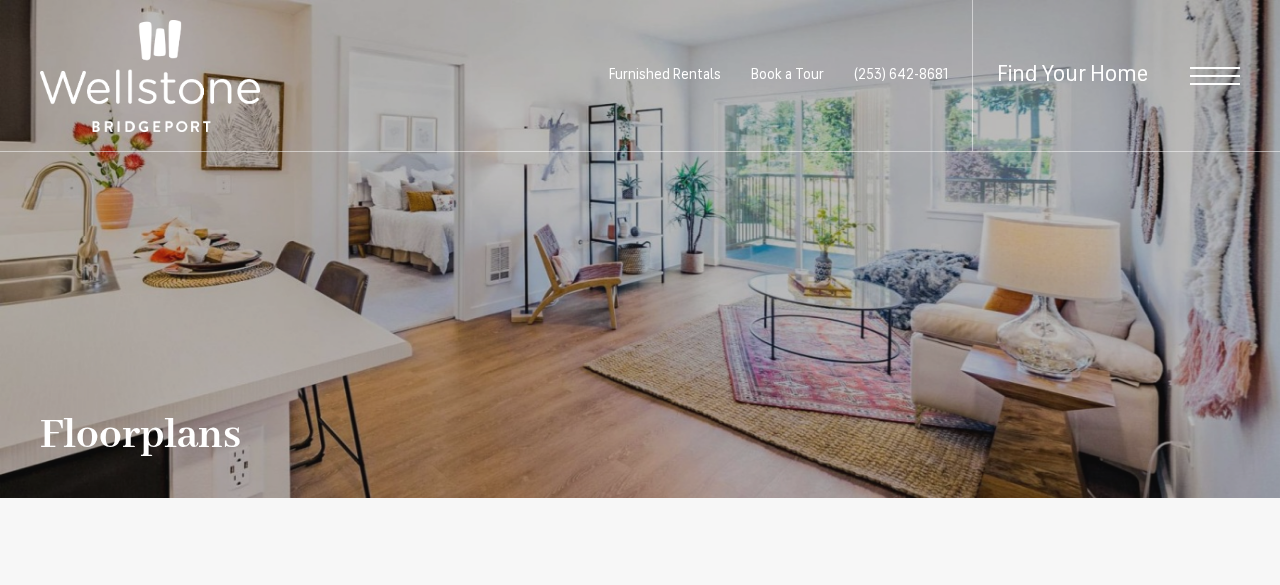scroll, scrollTop: 0, scrollLeft: 0, axis: both 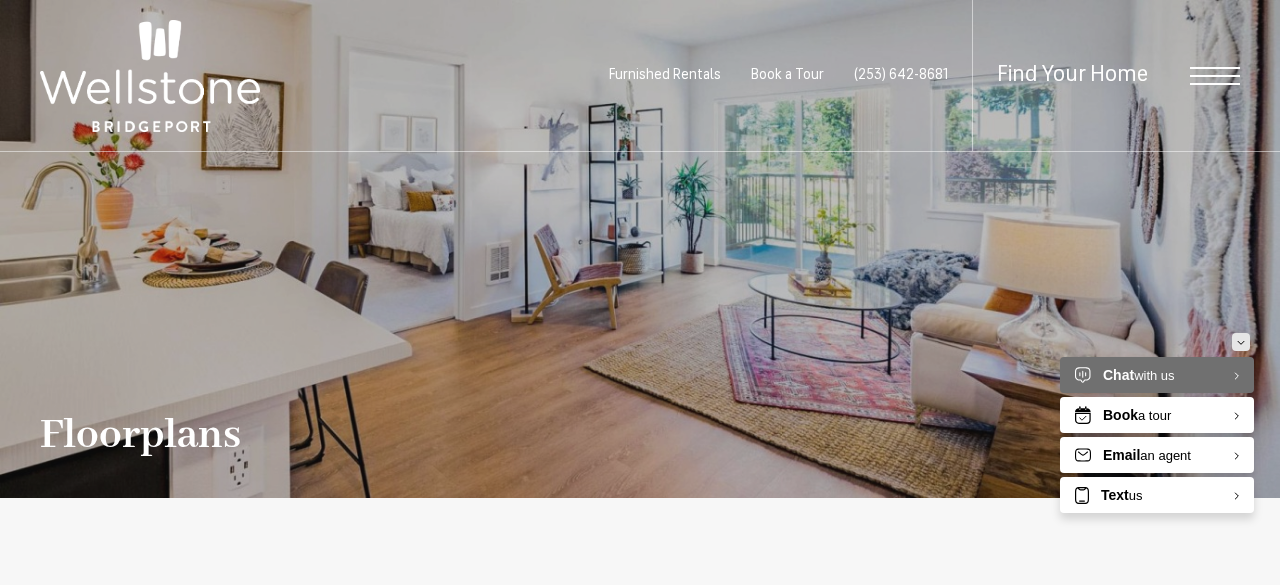 click 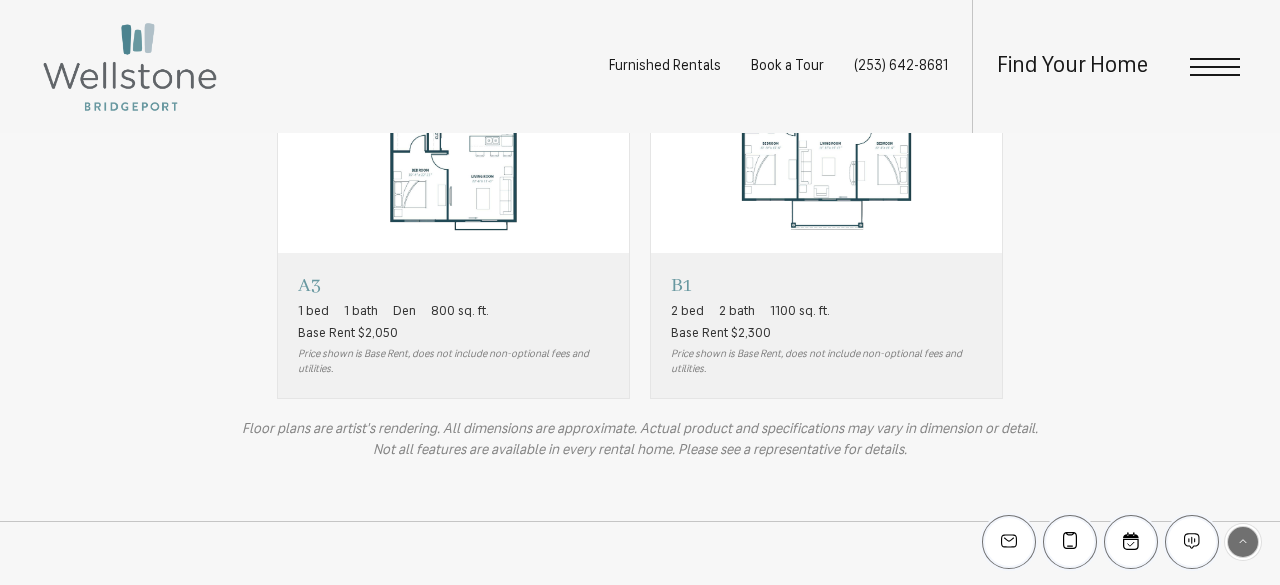 scroll, scrollTop: 1676, scrollLeft: 0, axis: vertical 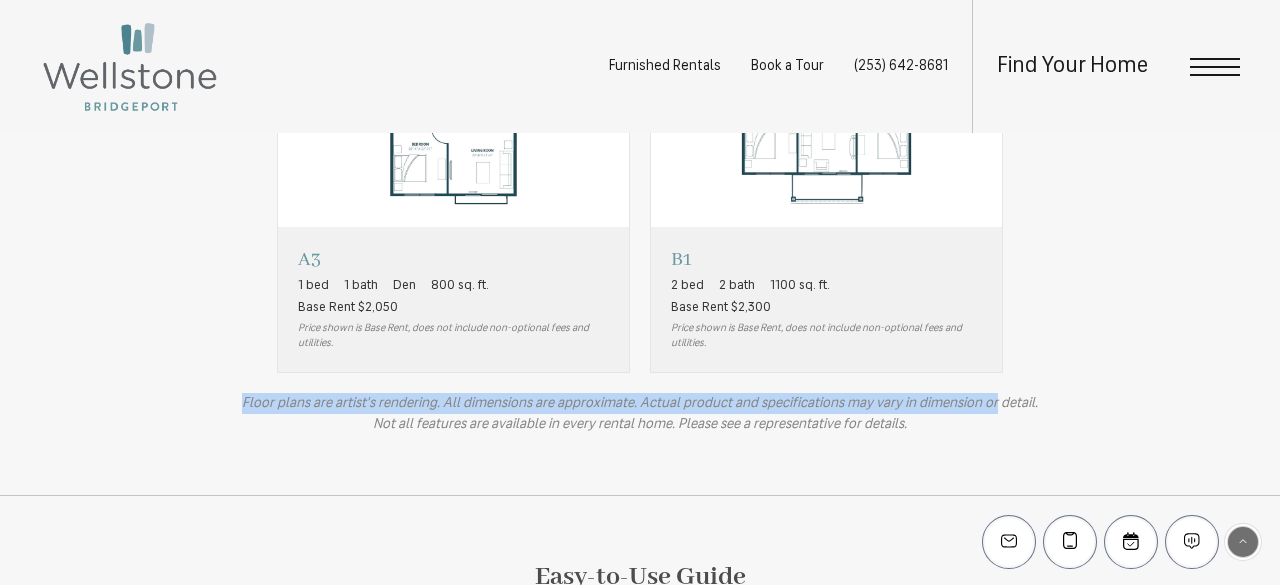 drag, startPoint x: 1057, startPoint y: 402, endPoint x: 265, endPoint y: 401, distance: 792.0006 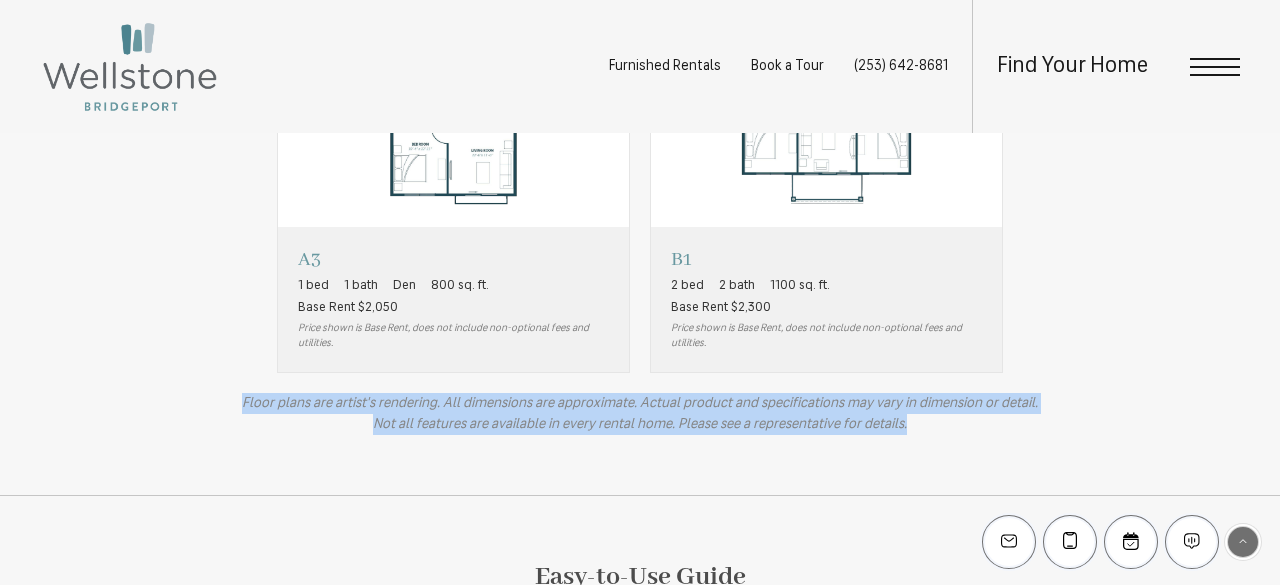 drag, startPoint x: 241, startPoint y: 399, endPoint x: 1022, endPoint y: 421, distance: 781.3098 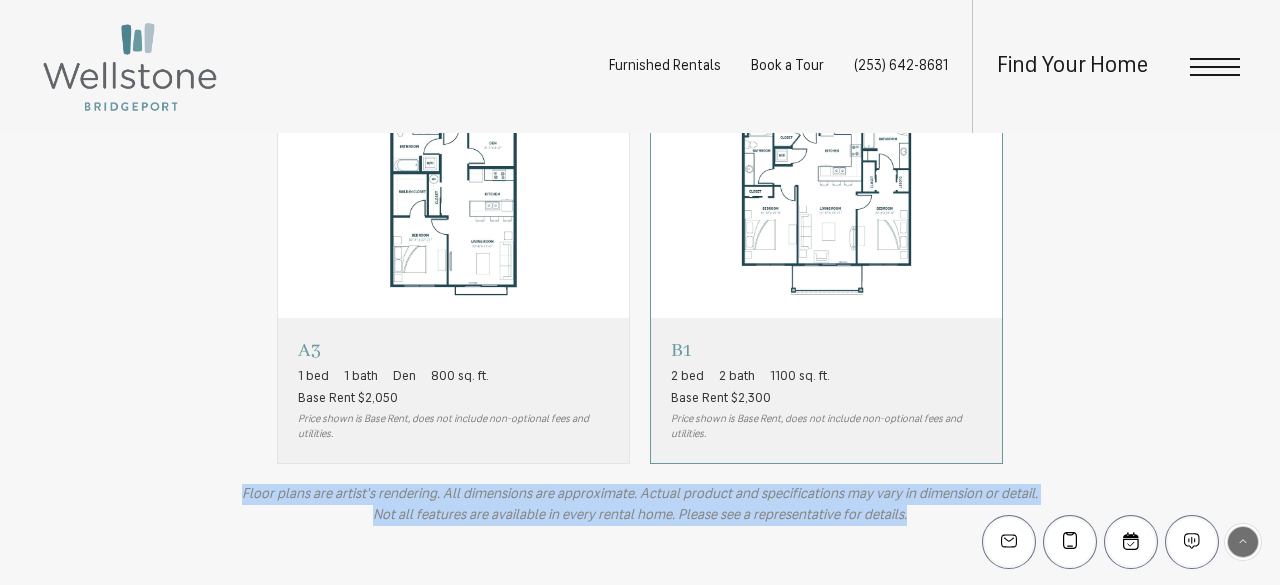 scroll, scrollTop: 1588, scrollLeft: 0, axis: vertical 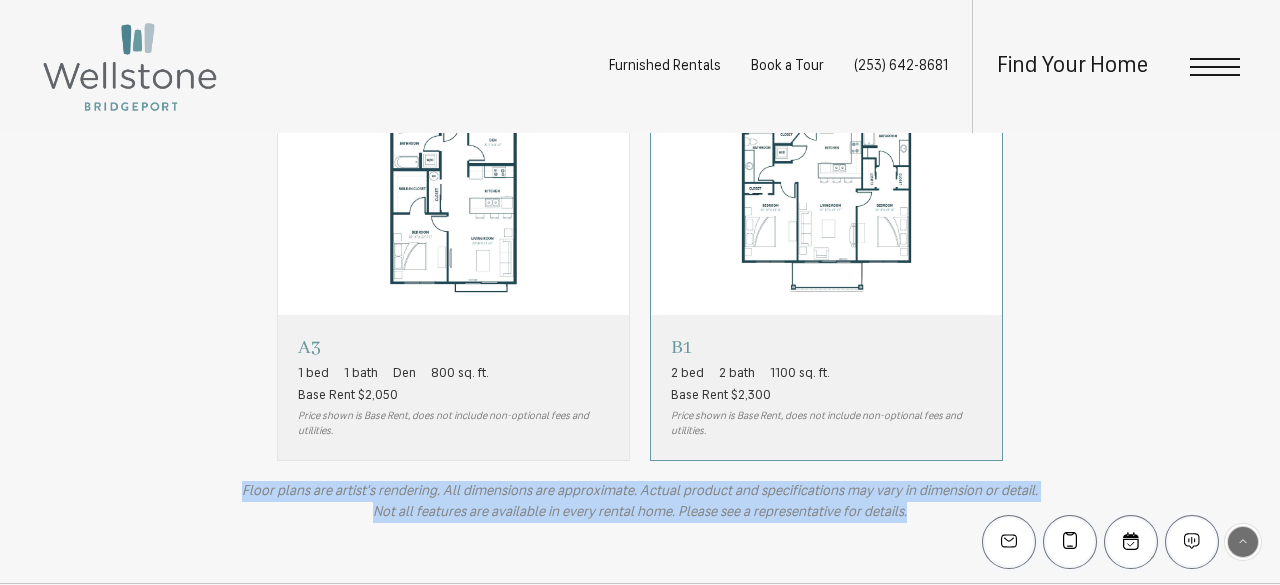 click on "Base Rent $2,300" at bounding box center (721, 396) 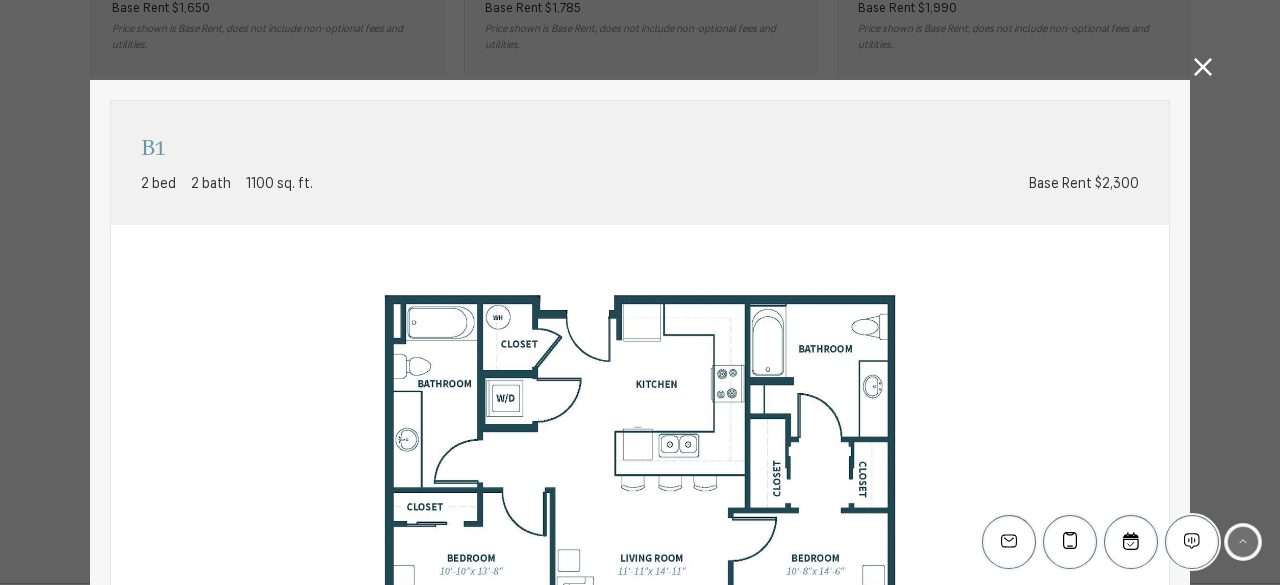 scroll, scrollTop: 0, scrollLeft: 0, axis: both 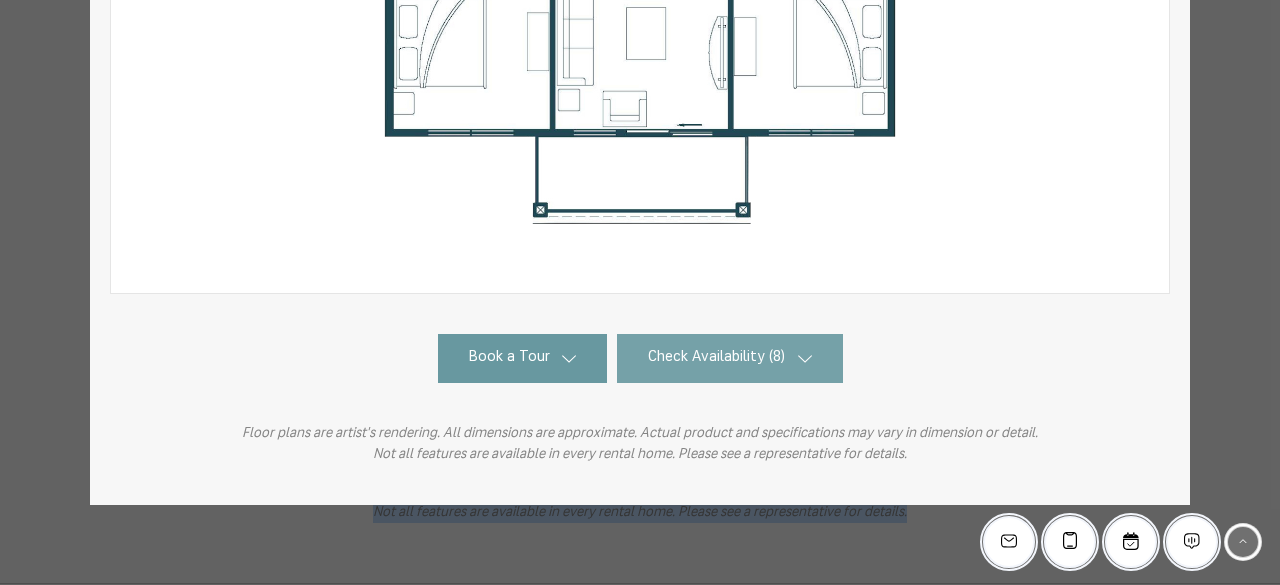 click on "Check Availability (8)" at bounding box center (716, 358) 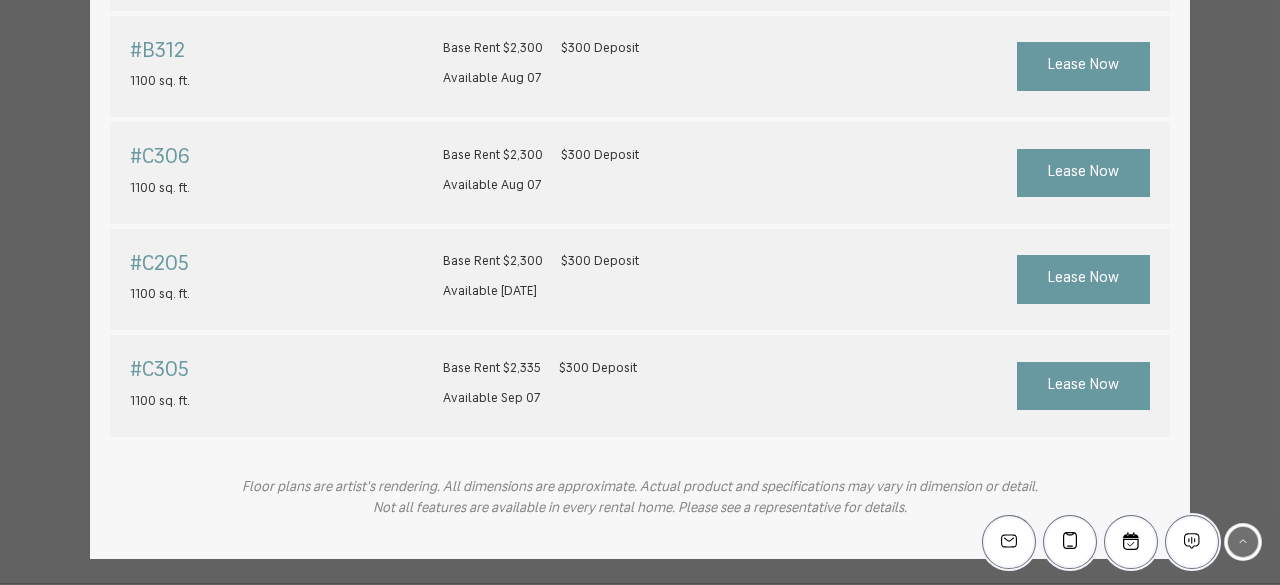 scroll, scrollTop: 1482, scrollLeft: 0, axis: vertical 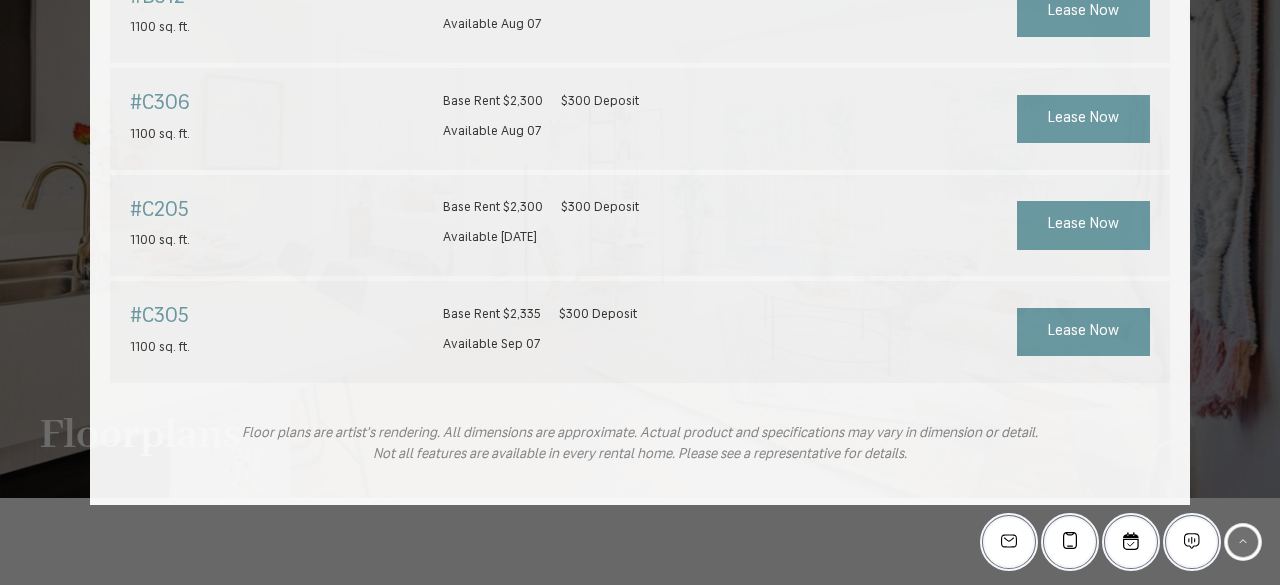 click on "B1
2 bed 2 bath 1100 sq. ft." at bounding box center (640, 292) 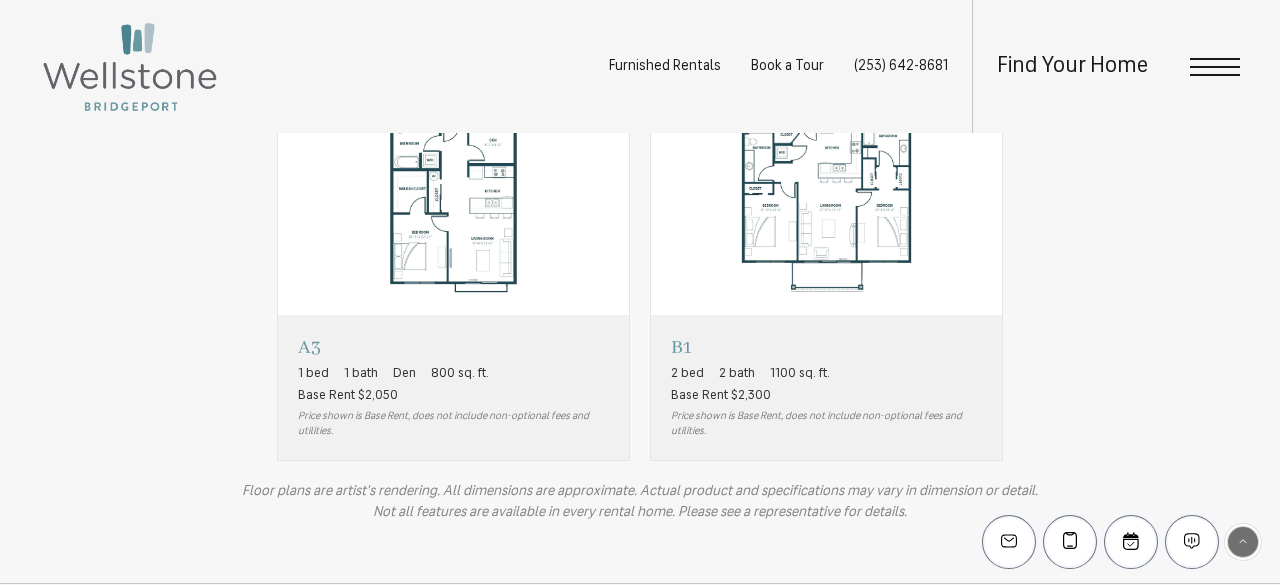 click at bounding box center [1215, 67] 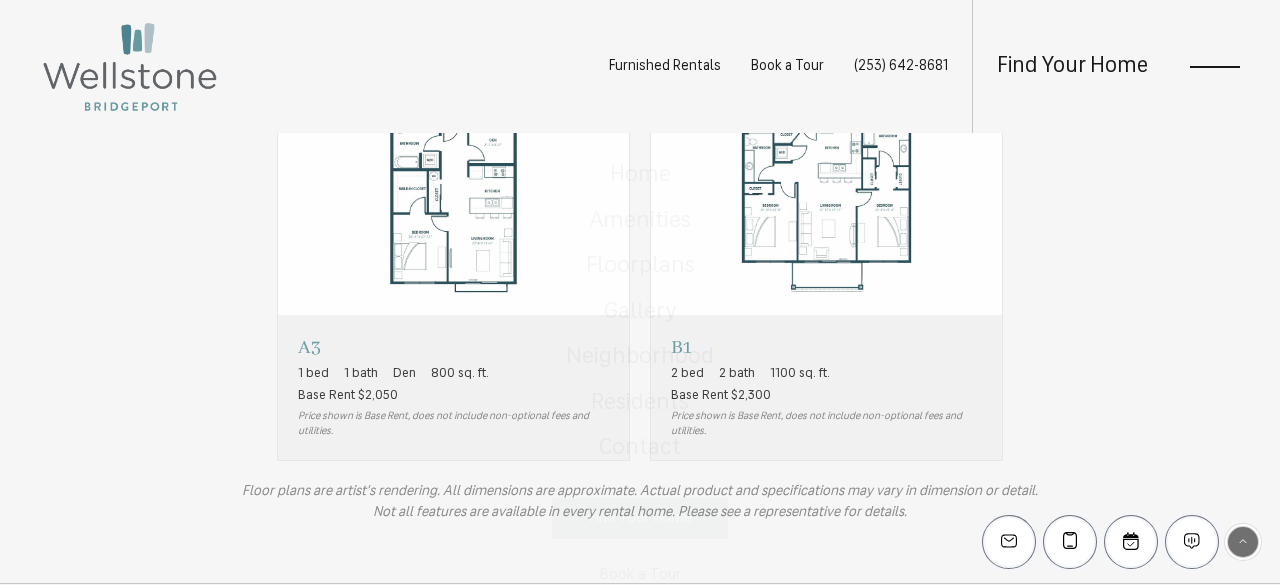 scroll, scrollTop: 0, scrollLeft: 0, axis: both 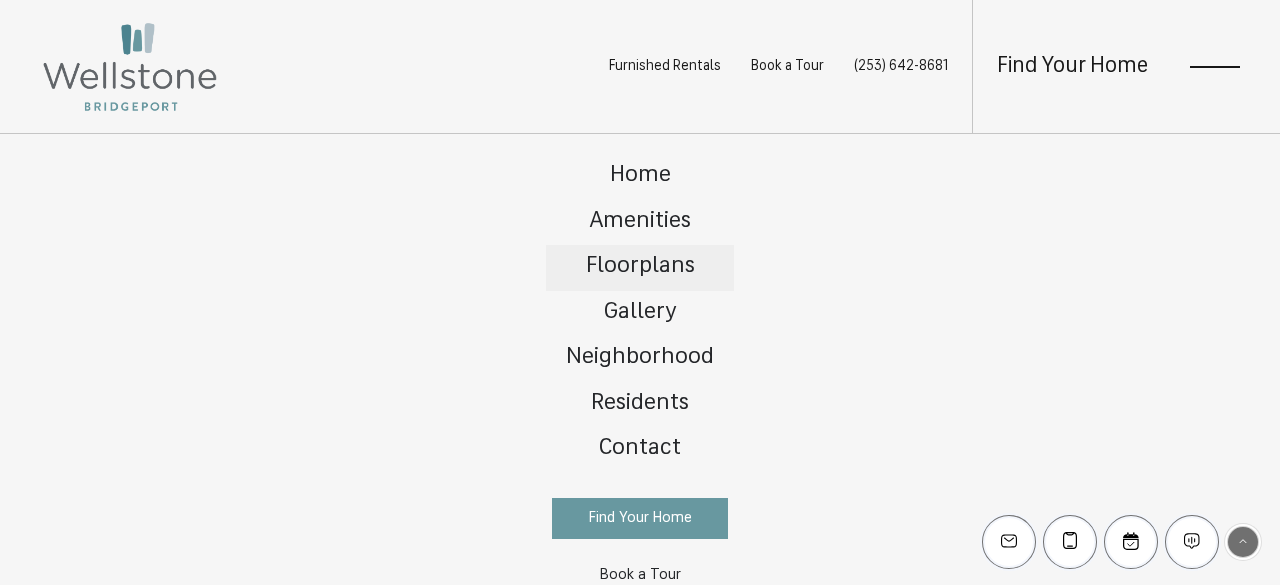 click on "Floorplans" at bounding box center (640, 266) 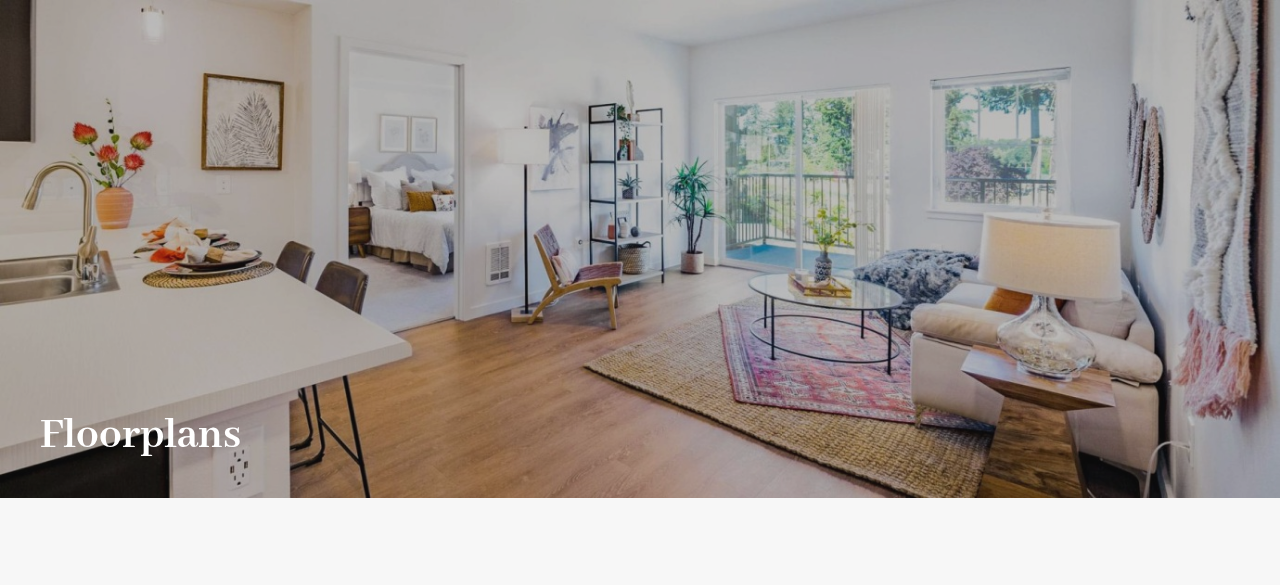scroll, scrollTop: 0, scrollLeft: 0, axis: both 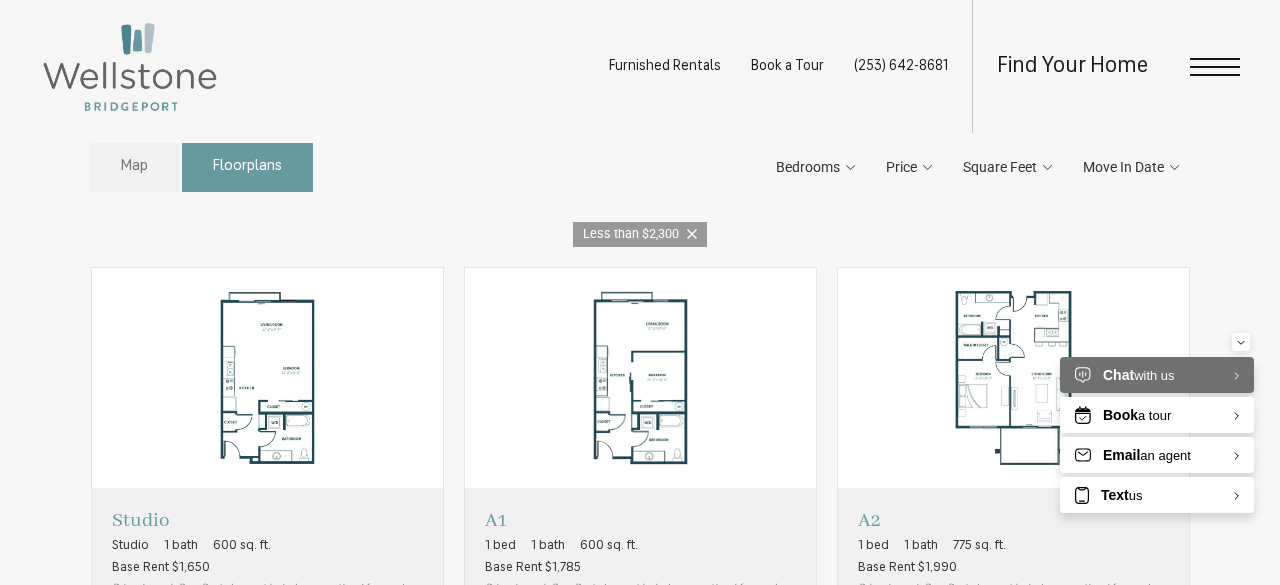 click on "Map" at bounding box center [134, 167] 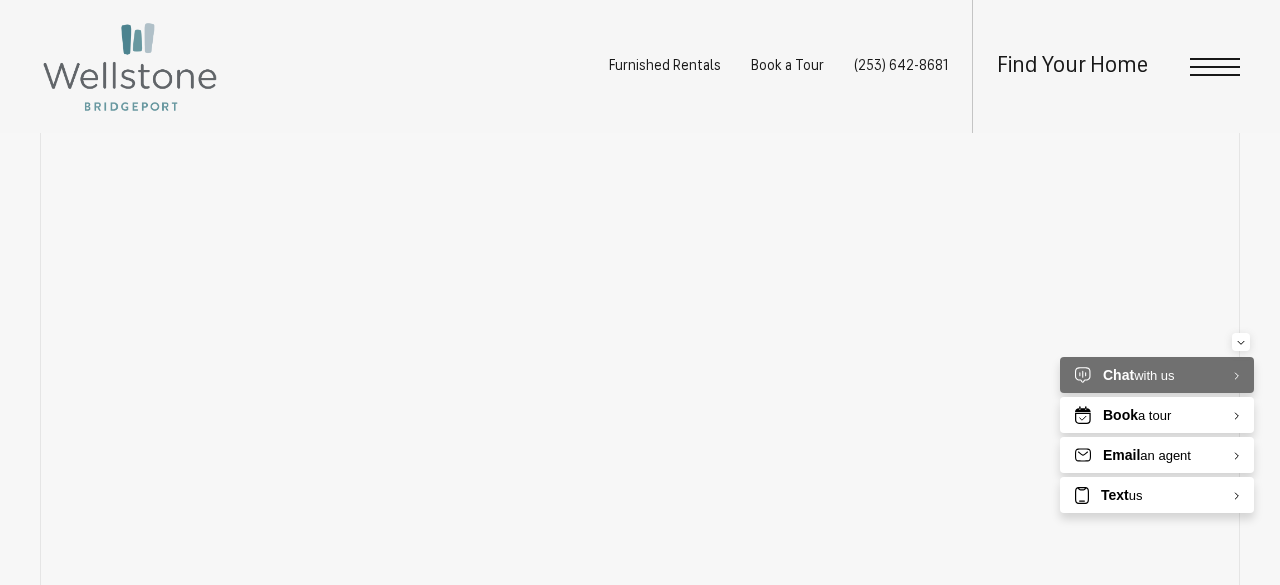 scroll, scrollTop: 1293, scrollLeft: 0, axis: vertical 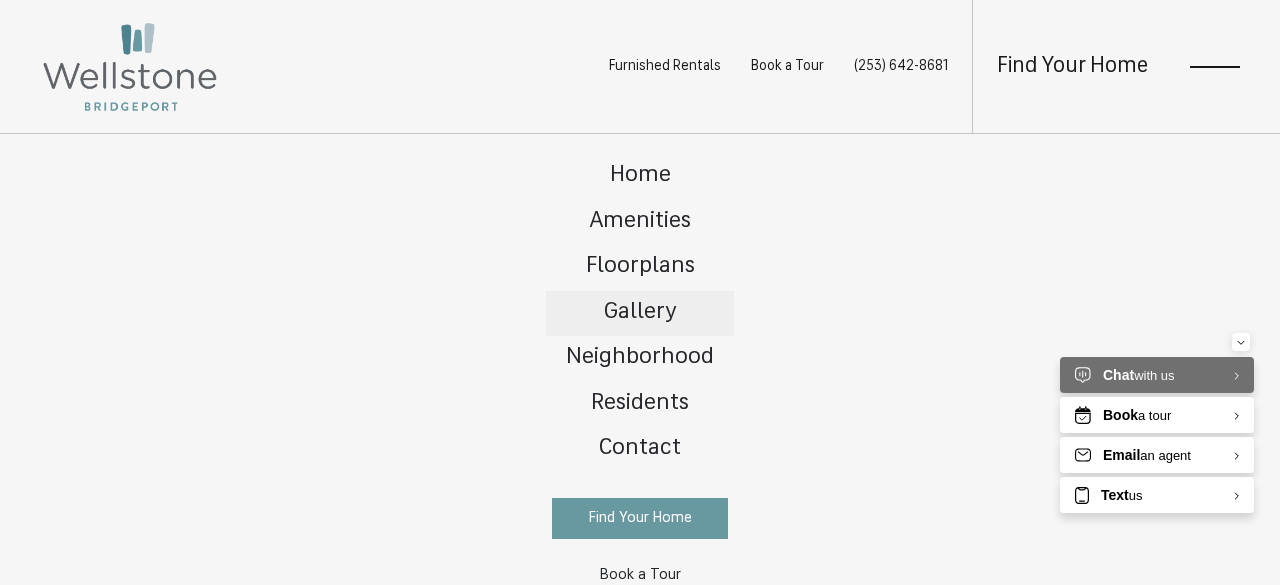 click on "Gallery" at bounding box center [640, 312] 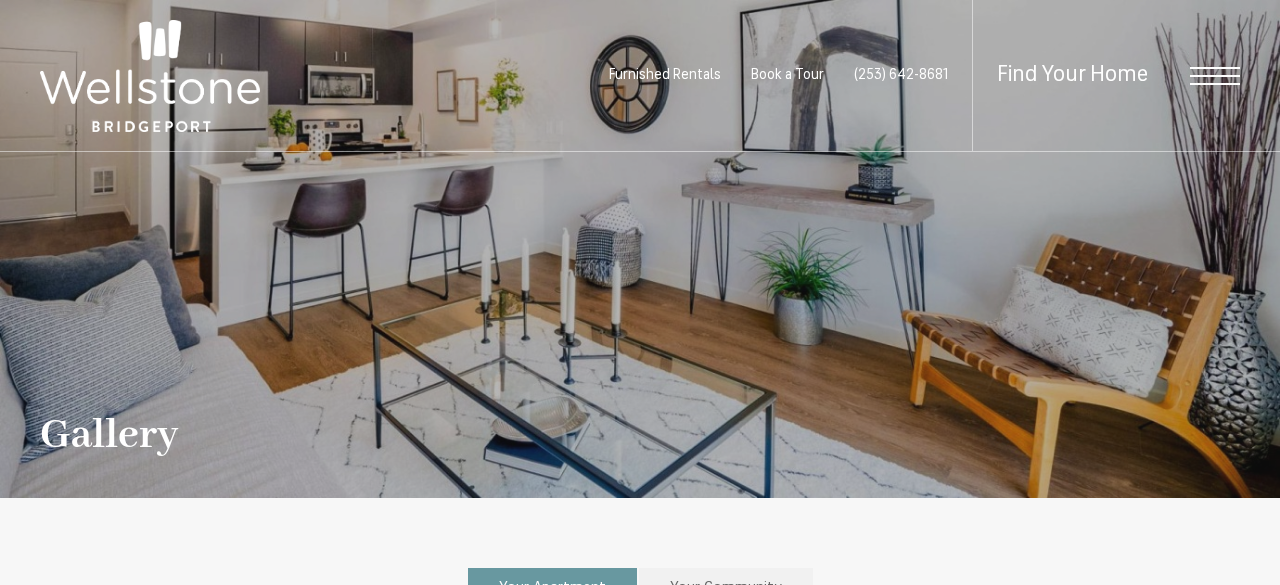 scroll, scrollTop: 0, scrollLeft: 0, axis: both 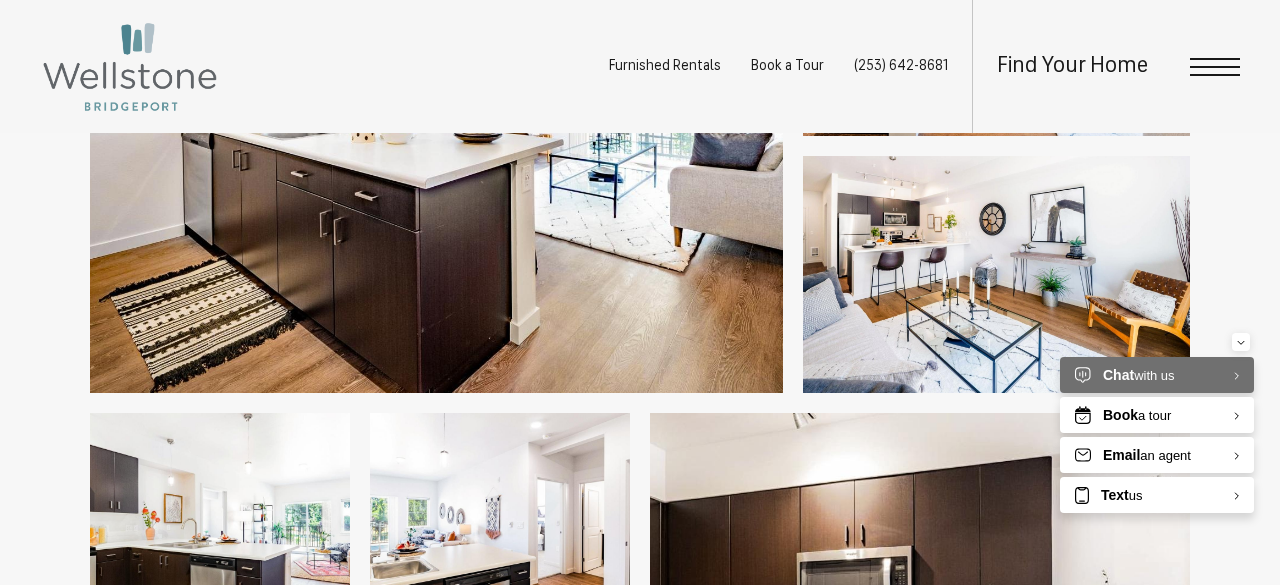 click at bounding box center (436, 145) 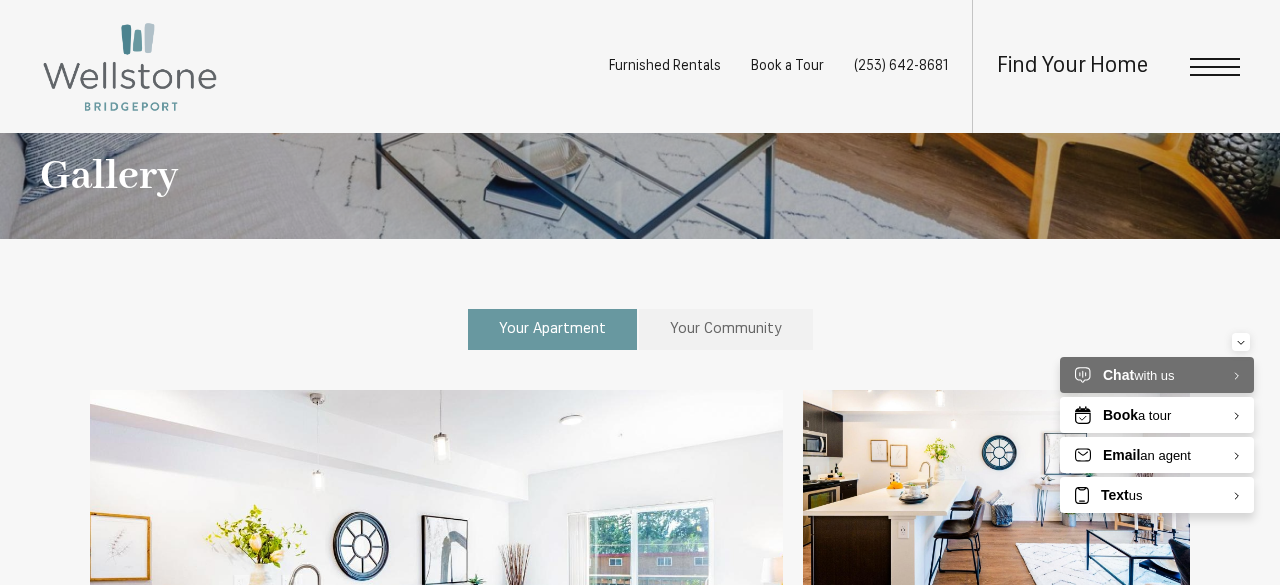 scroll, scrollTop: 243, scrollLeft: 0, axis: vertical 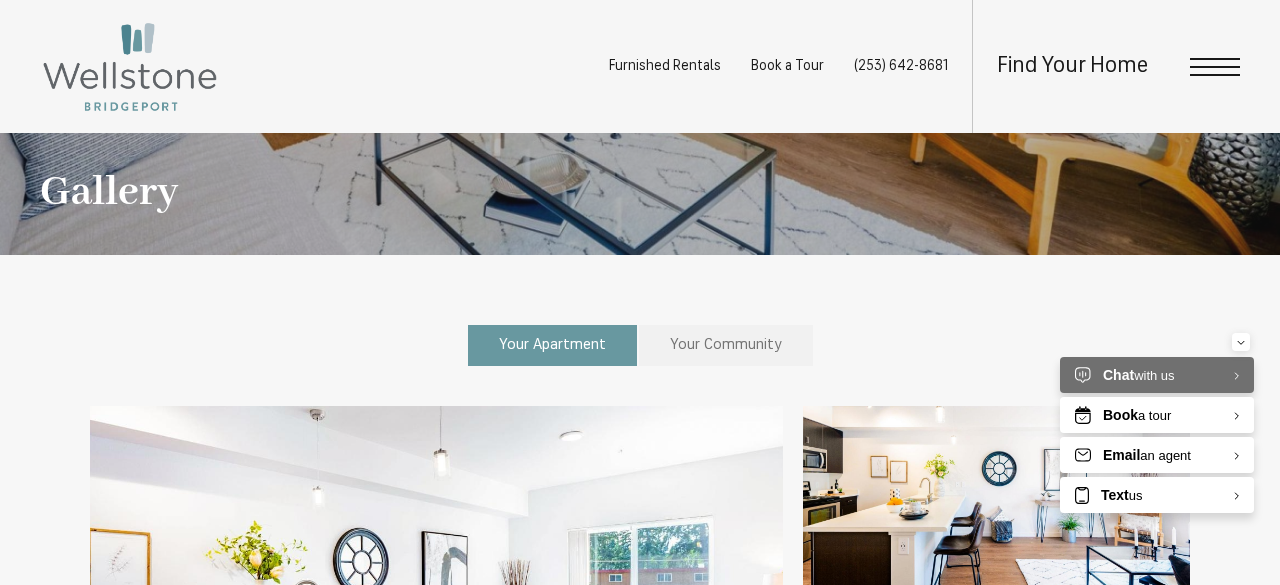 click on "Your Community" at bounding box center [726, 345] 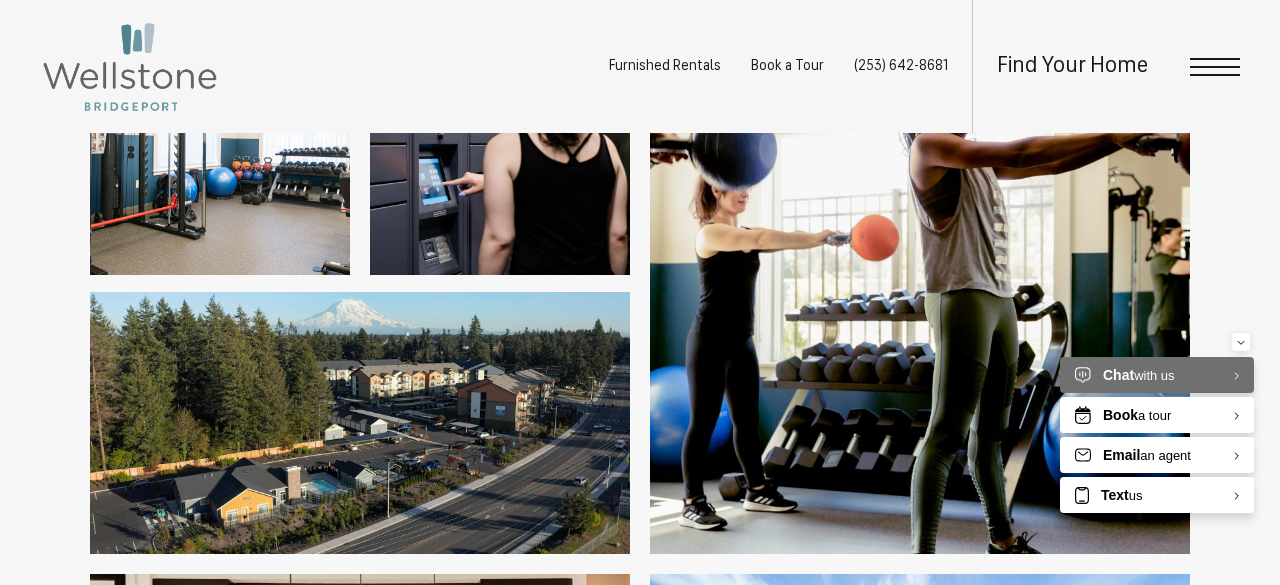 scroll, scrollTop: 1156, scrollLeft: 0, axis: vertical 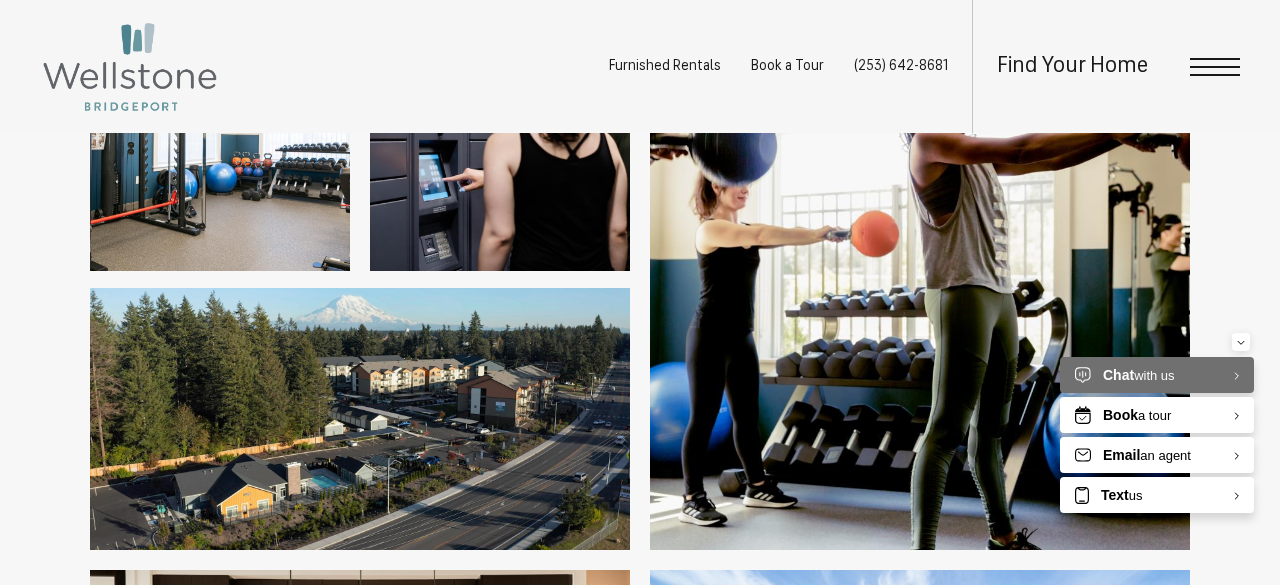 click at bounding box center [1215, 75] 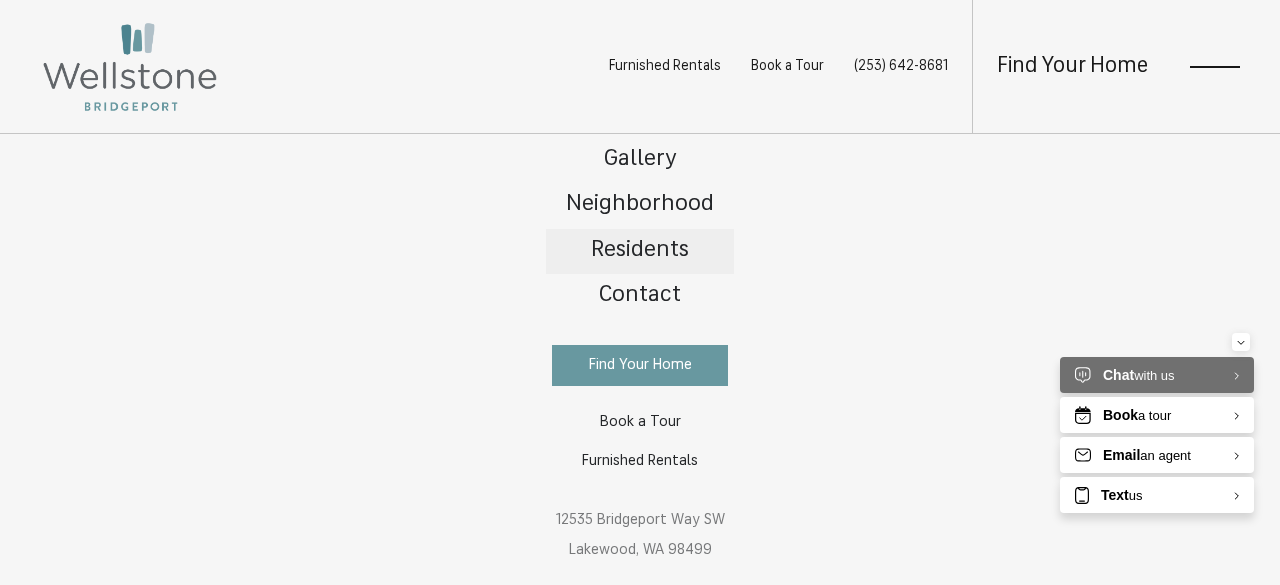 scroll, scrollTop: 155, scrollLeft: 0, axis: vertical 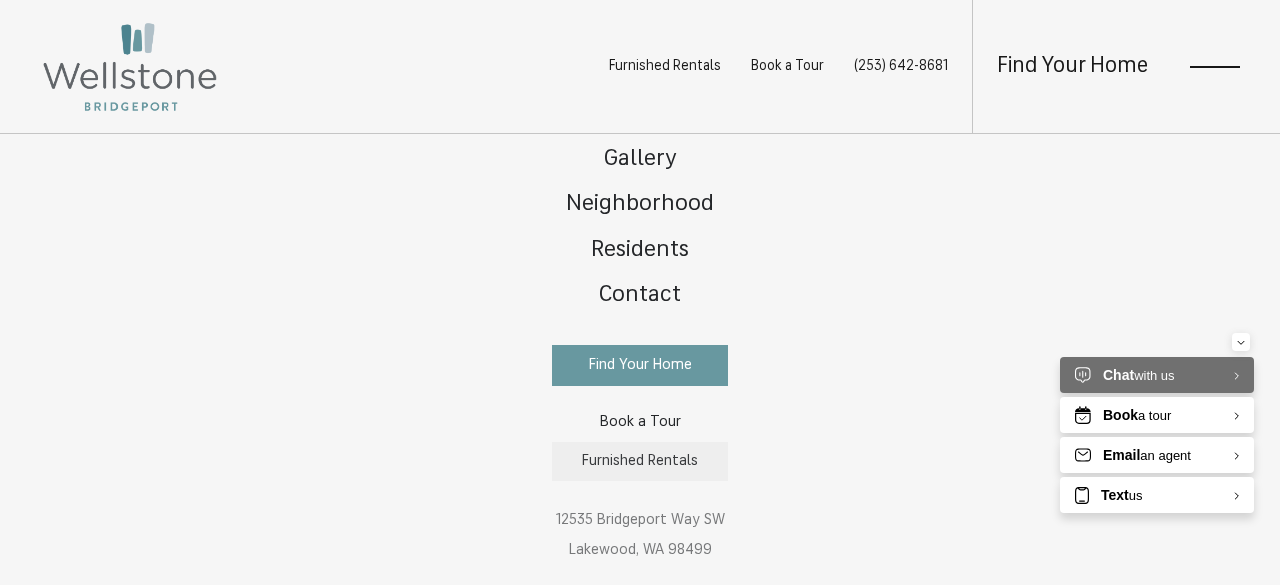 click on "Furnished Rentals" at bounding box center (640, 461) 